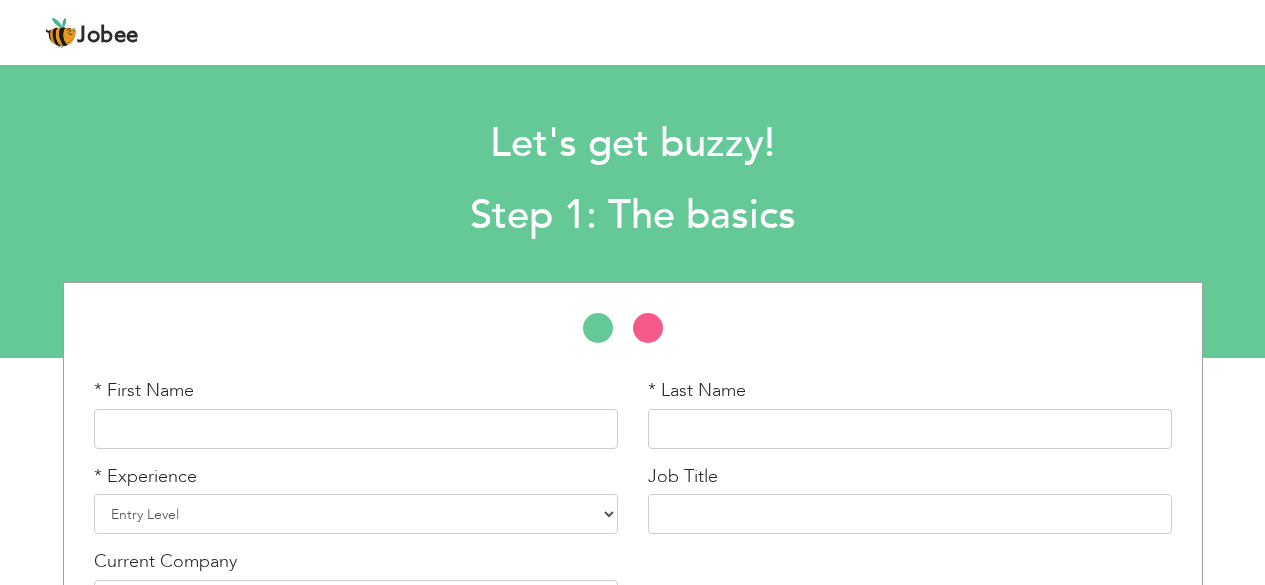 scroll, scrollTop: 0, scrollLeft: 0, axis: both 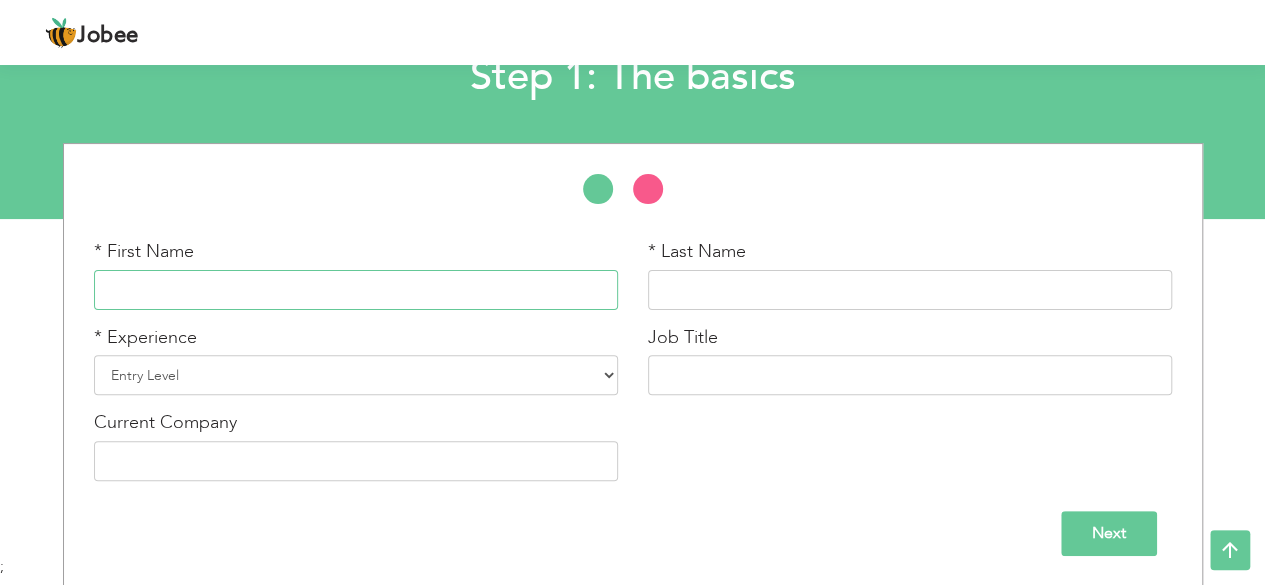 click at bounding box center [356, 290] 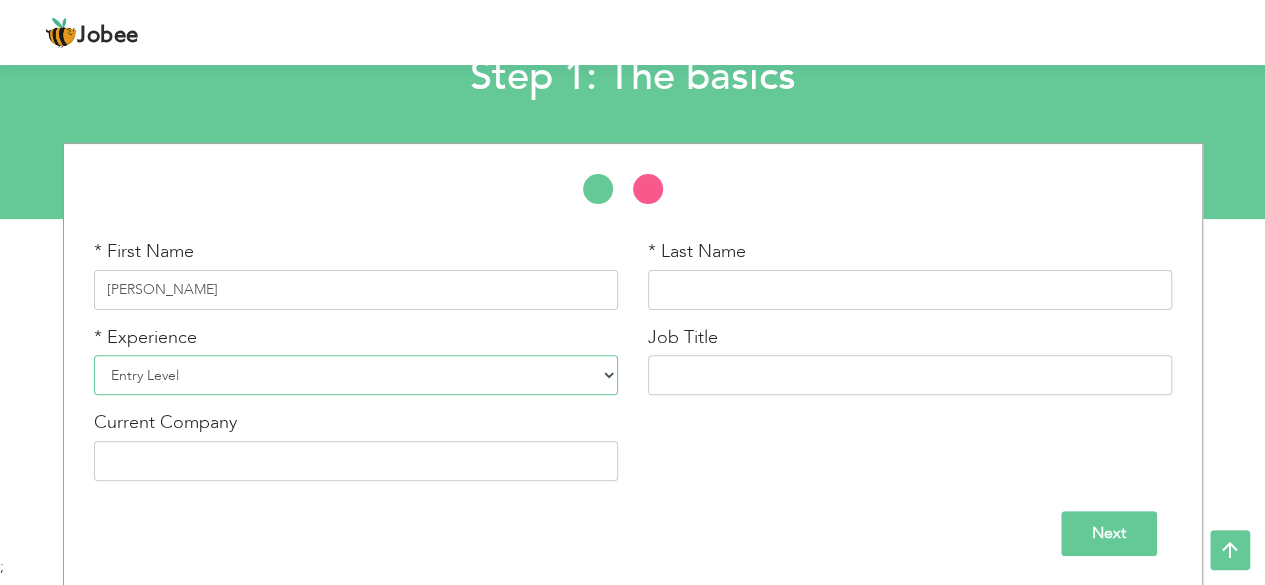 click on "Entry Level
Less than 1 Year
1 Year
2 Years
3 Years
4 Years
5 Years
6 Years
7 Years
8 Years
9 Years
10 Years
11 Years
12 Years
13 Years
14 Years
15 Years
16 Years
17 Years
18 Years
19 Years
20 Years
21 Years
22 Years
23 Years
24 Years
25 Years
26 Years
27 Years
28 Years
29 Years
30 Years
31 Years
32 Years
33 Years
34 Years
35 Years
More than 35 Years" at bounding box center (356, 375) 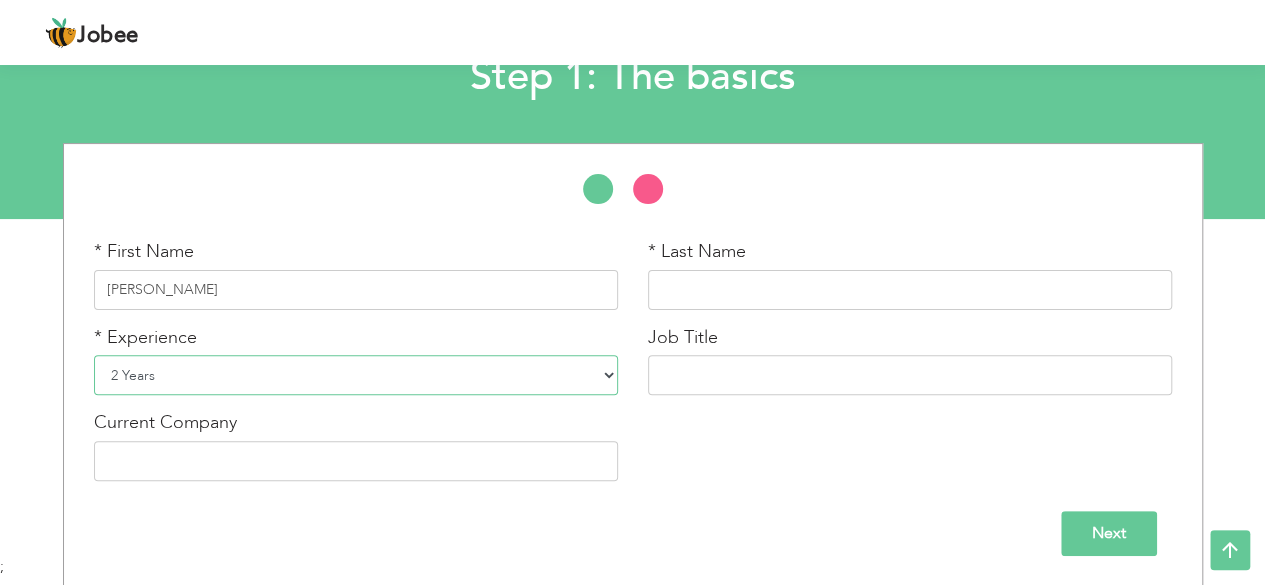 click on "Entry Level
Less than 1 Year
1 Year
2 Years
3 Years
4 Years
5 Years
6 Years
7 Years
8 Years
9 Years
10 Years
11 Years
12 Years
13 Years
14 Years
15 Years
16 Years
17 Years
18 Years
19 Years
20 Years
21 Years
22 Years
23 Years
24 Years
25 Years
26 Years
27 Years
28 Years
29 Years
30 Years
31 Years
32 Years
33 Years
34 Years
35 Years
More than 35 Years" at bounding box center (356, 375) 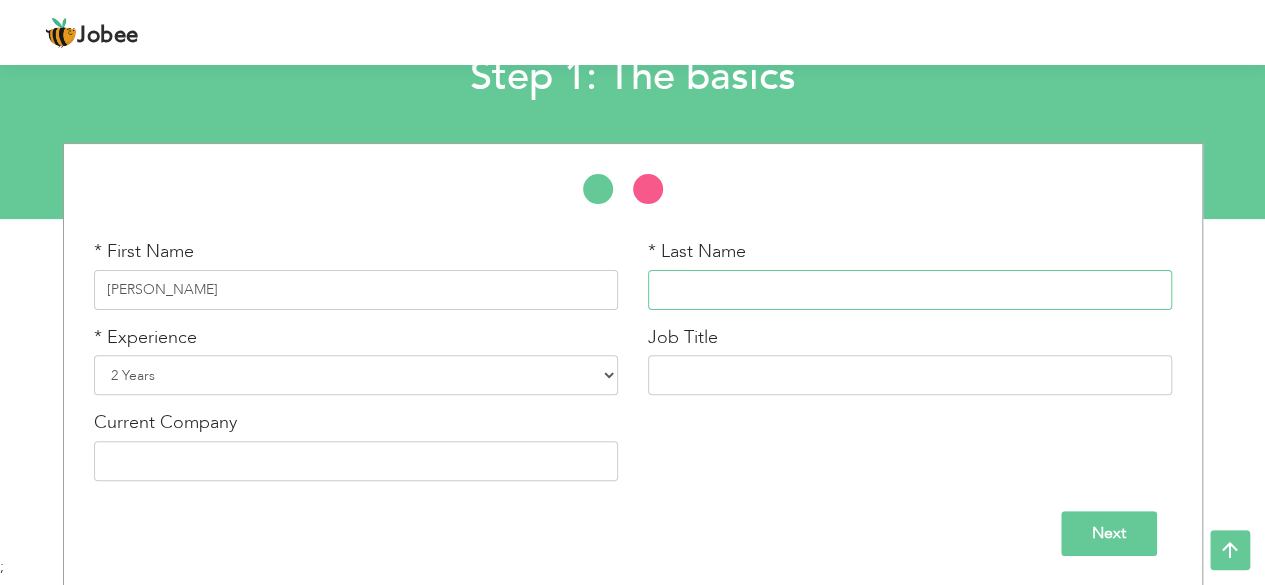 click at bounding box center (910, 290) 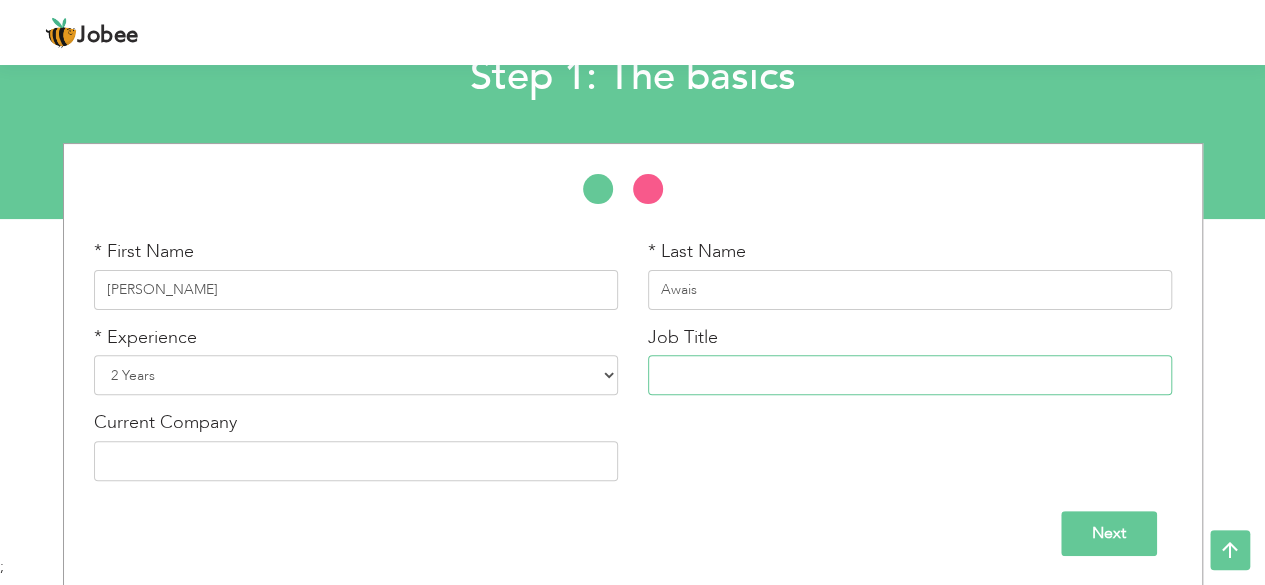 click at bounding box center (910, 375) 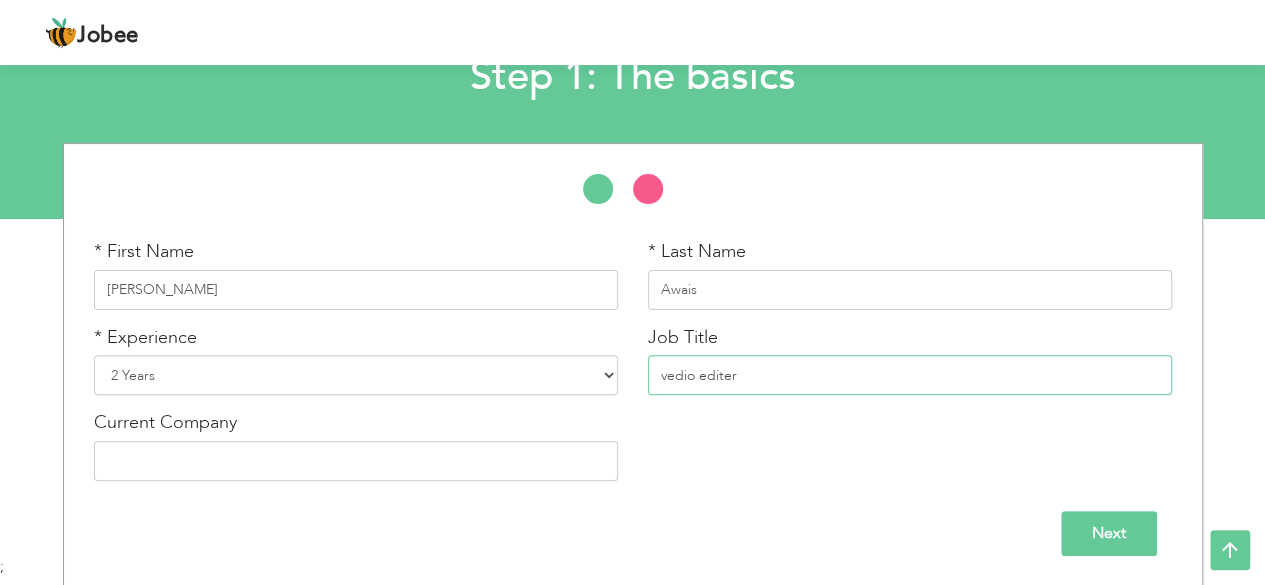 type on "vedio editer" 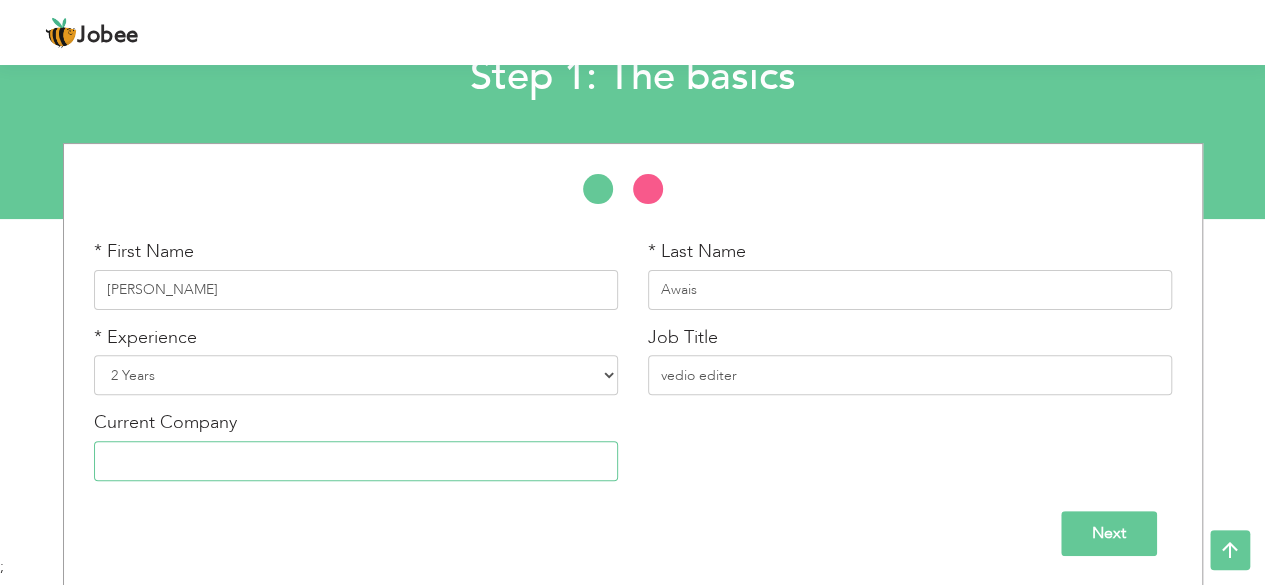 click at bounding box center [356, 461] 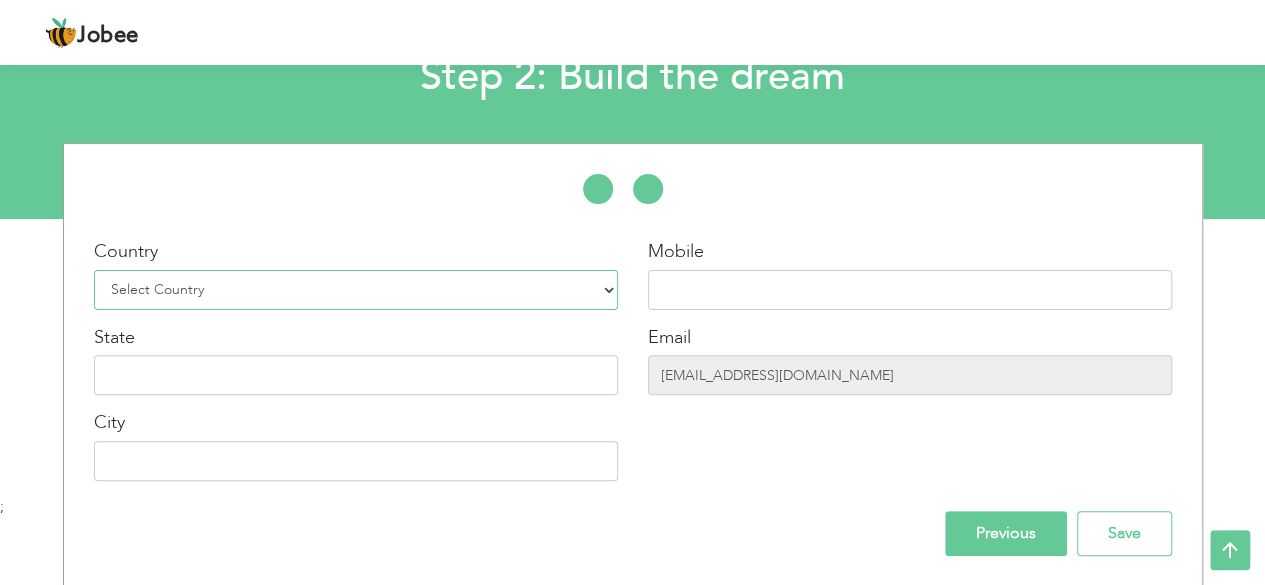 click on "Select Country
Afghanistan
Albania
Algeria
American Samoa
Andorra
Angola
Anguilla
Antarctica
Antigua and Barbuda
Argentina
Armenia
Aruba
Australia
Austria
Azerbaijan
Bahamas
Bahrain
Bangladesh
Barbados
Belarus
Belgium
Belize
Benin
Bermuda
Bhutan
Bolivia
Bosnia-Herzegovina
Botswana
Bouvet Island
Brazil
British Indian Ocean Territory
Brunei Darussalam
Bulgaria
Burkina Faso
Burundi
Cambodia
Cameroon
Canada
Cape Verde
Cayman Islands
Central African Republic
Chad
Chile
China
Christmas Island
Cocos (Keeling) Islands
Colombia
Comoros
Congo
Congo, Dem. Republic
Cook Islands
Costa Rica
Croatia
Cuba
Cyprus
Czech Rep
Denmark
Djibouti
Dominica
Dominican Republic
Ecuador
Egypt
El Salvador
Equatorial Guinea
Eritrea
Estonia
Ethiopia
European Union
Falkland Islands (Malvinas)
Faroe Islands
Fiji
Finland
France
French Guiana
French Southern Territories
Gabon
Gambia
Georgia" at bounding box center [356, 290] 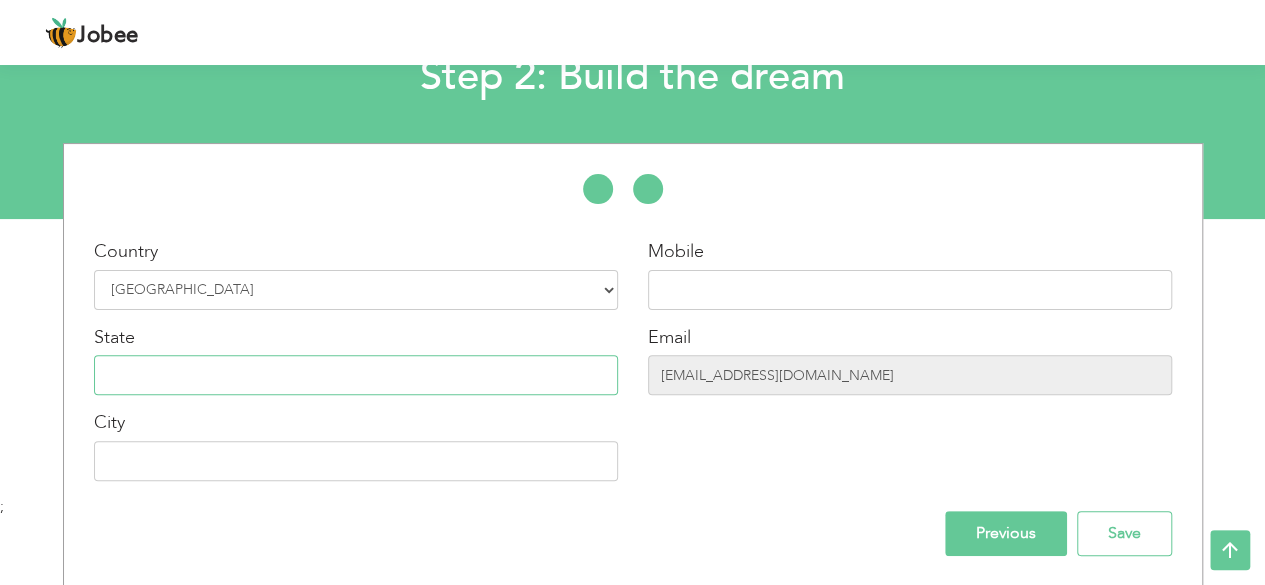 click at bounding box center [356, 375] 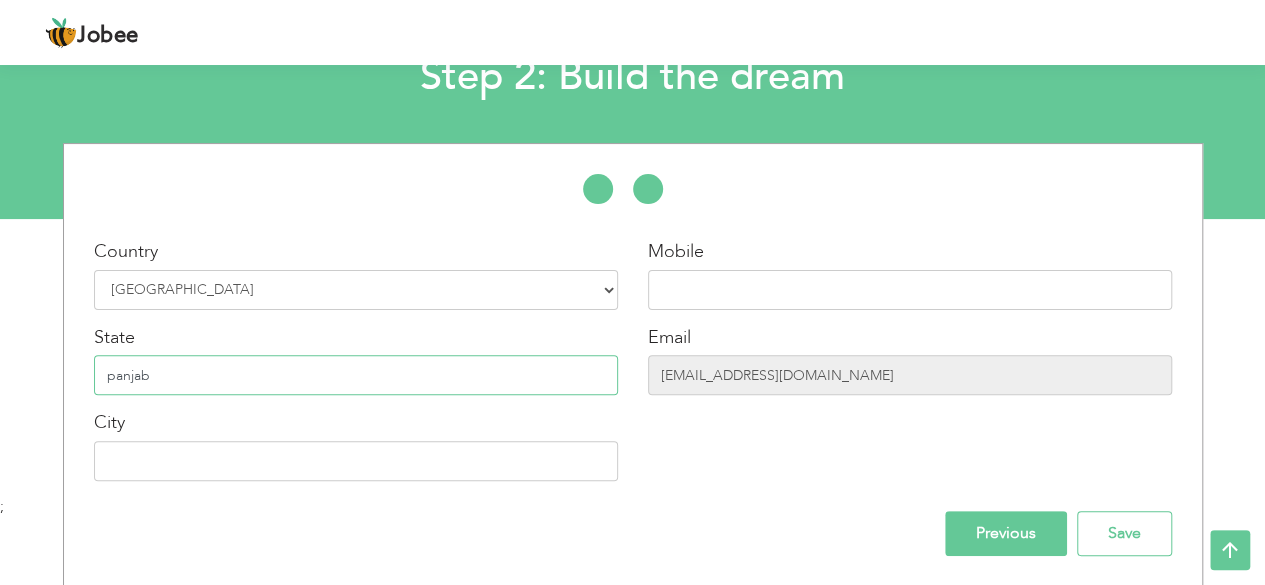 type on "panjab" 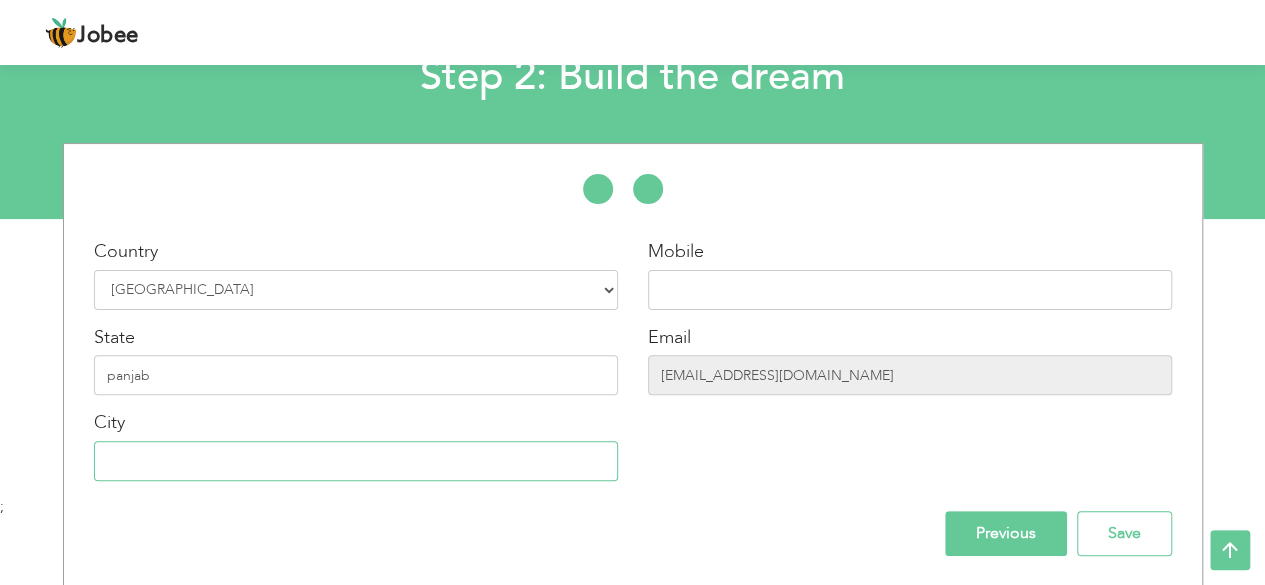 click at bounding box center [356, 461] 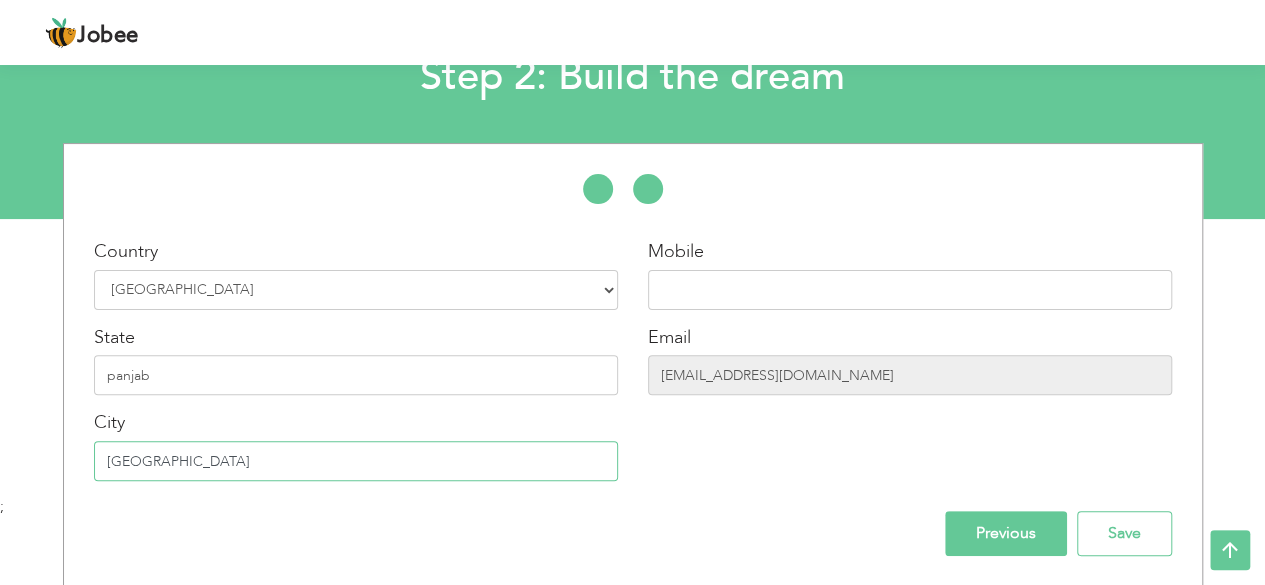 type on "[GEOGRAPHIC_DATA]" 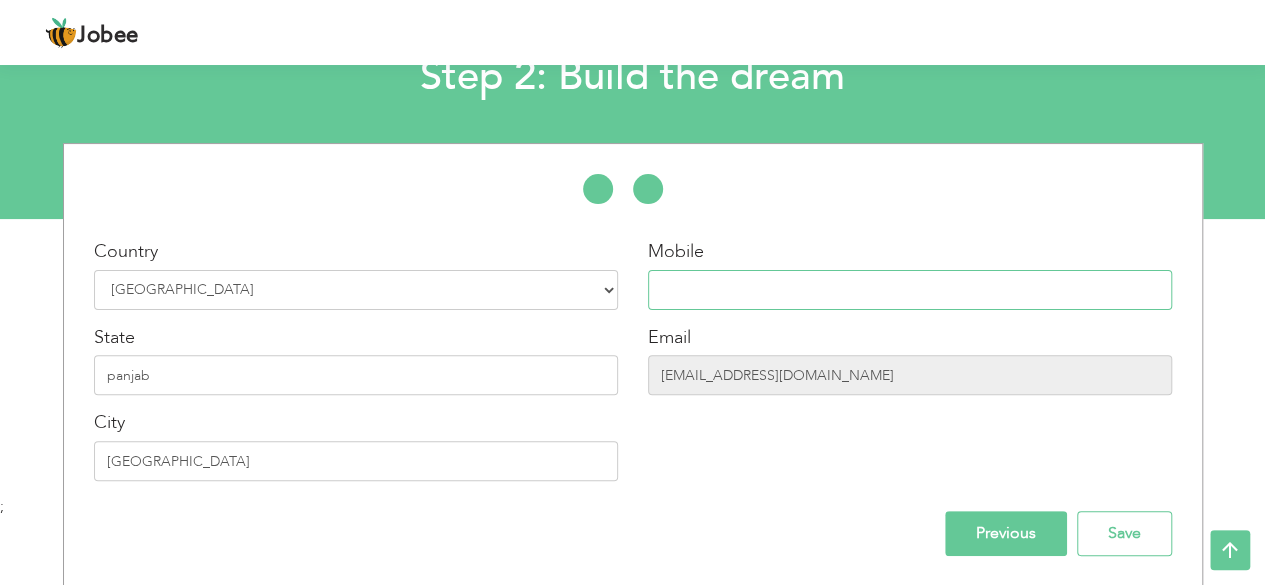 click at bounding box center [910, 290] 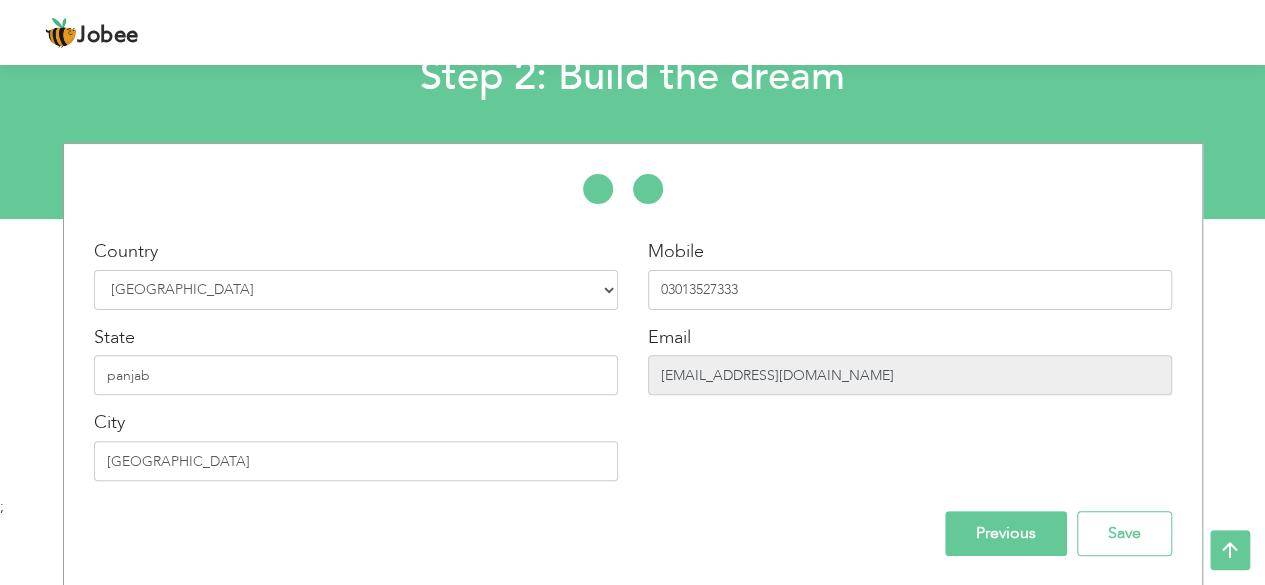 click on "awatto141@gmail.com" at bounding box center (910, 375) 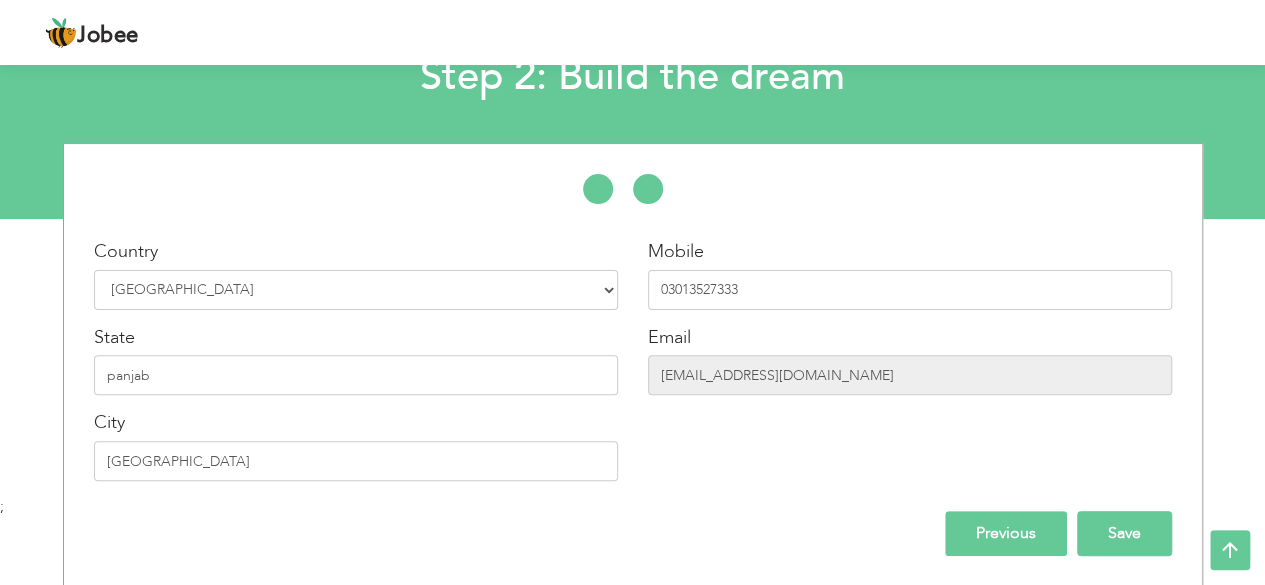 click on "Save" at bounding box center [1124, 533] 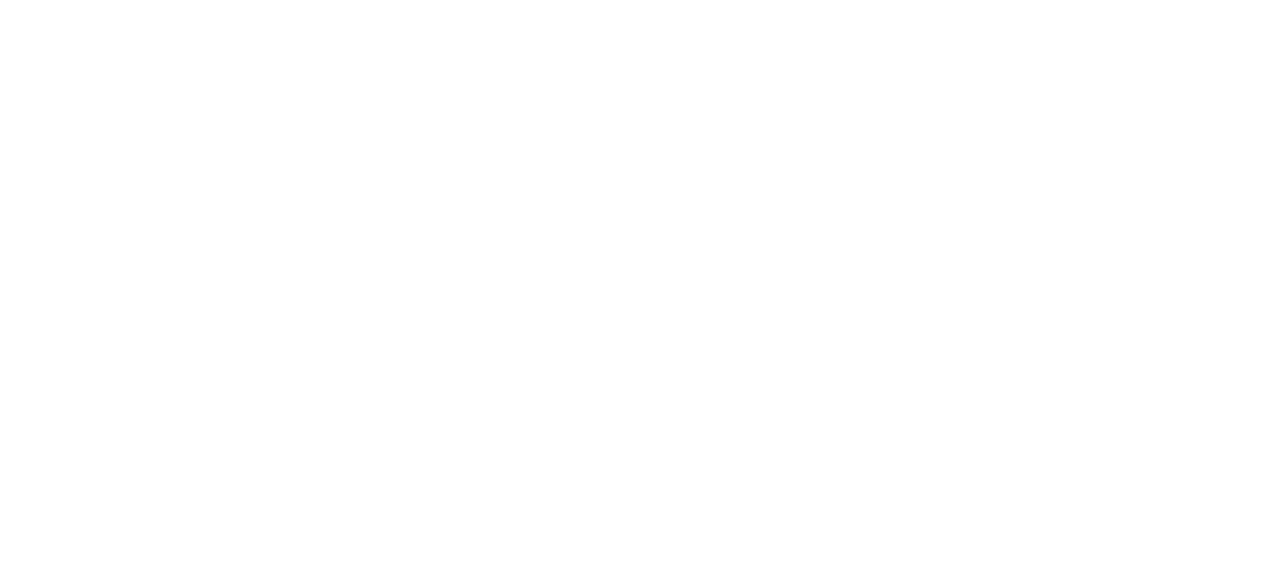 scroll, scrollTop: 0, scrollLeft: 0, axis: both 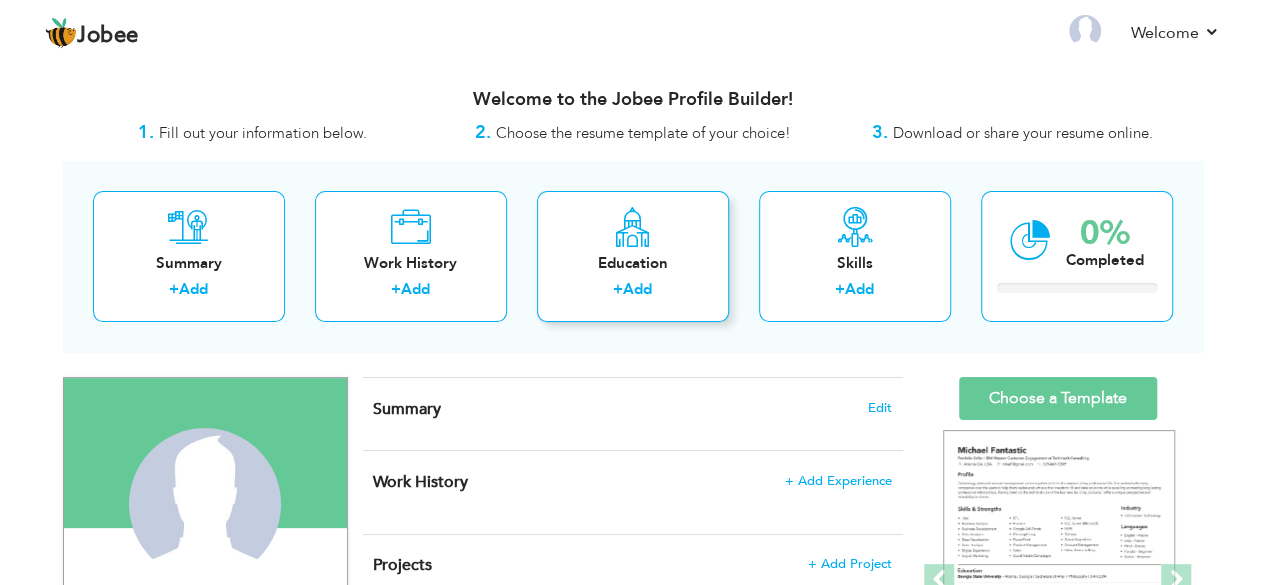 click on "Education" at bounding box center (633, 263) 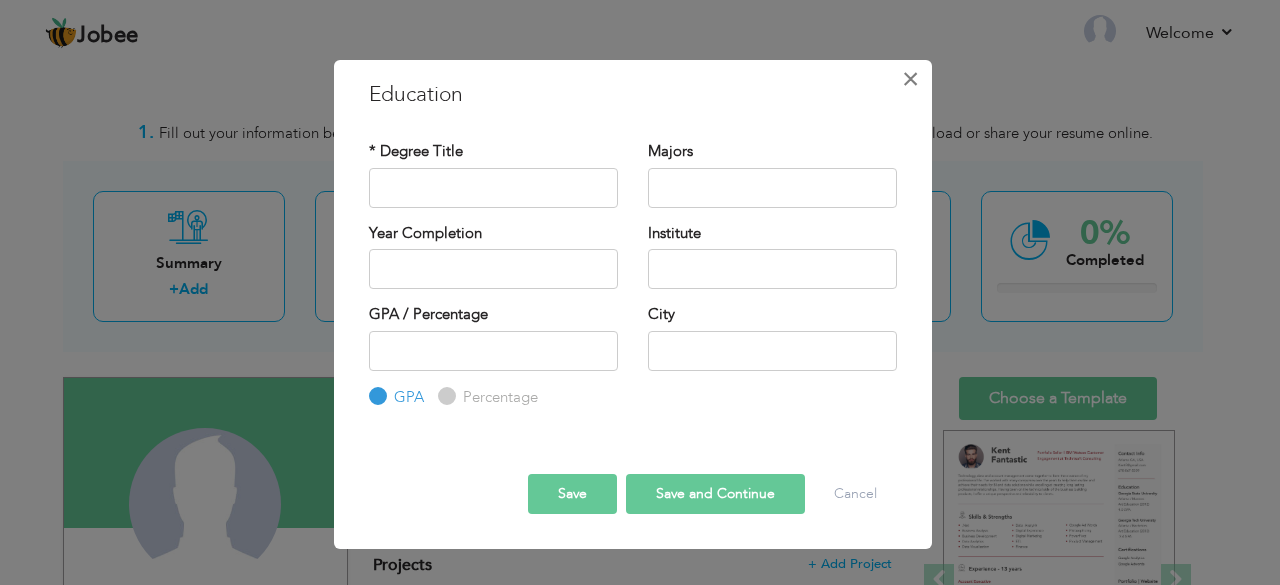 click on "×" at bounding box center (910, 79) 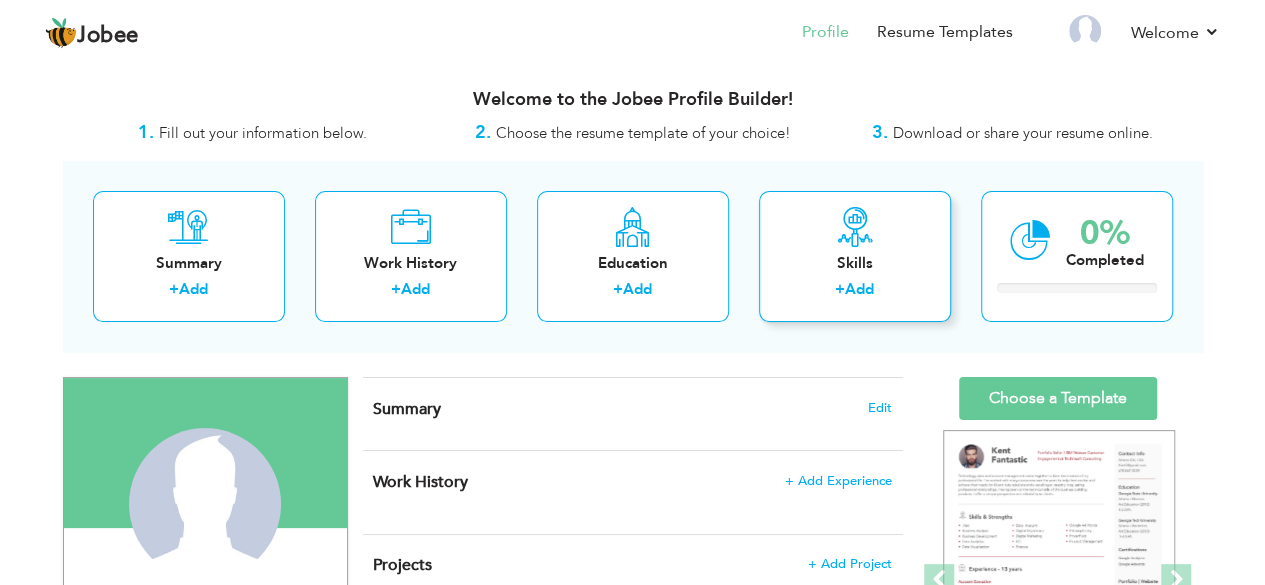 click on "Skills" at bounding box center [855, 263] 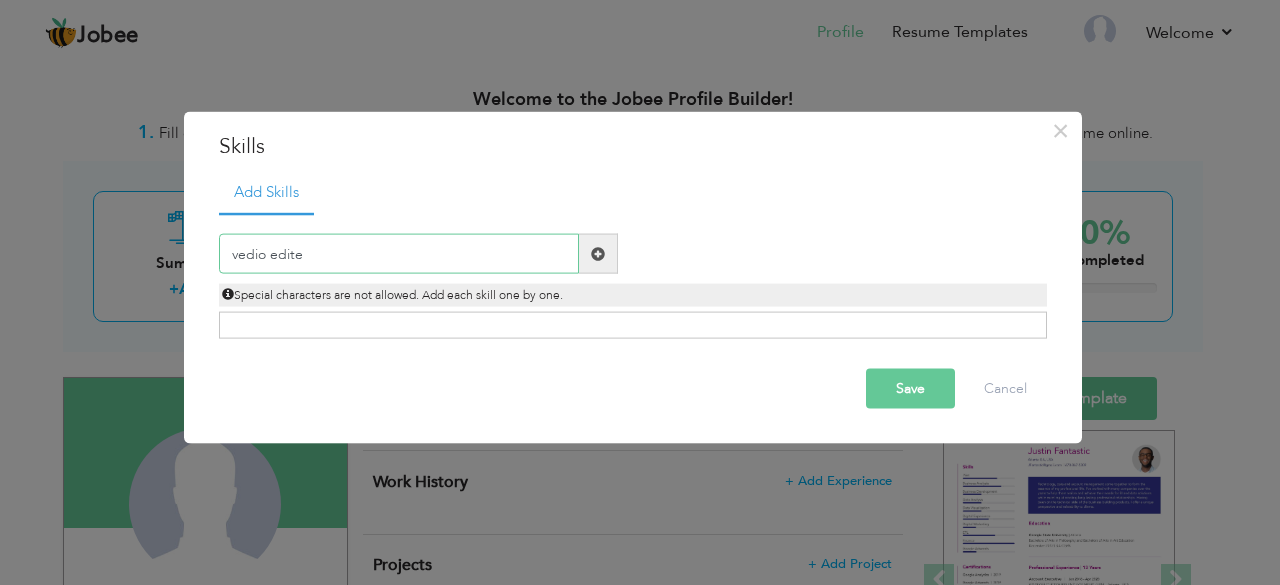 type on "vedio editer" 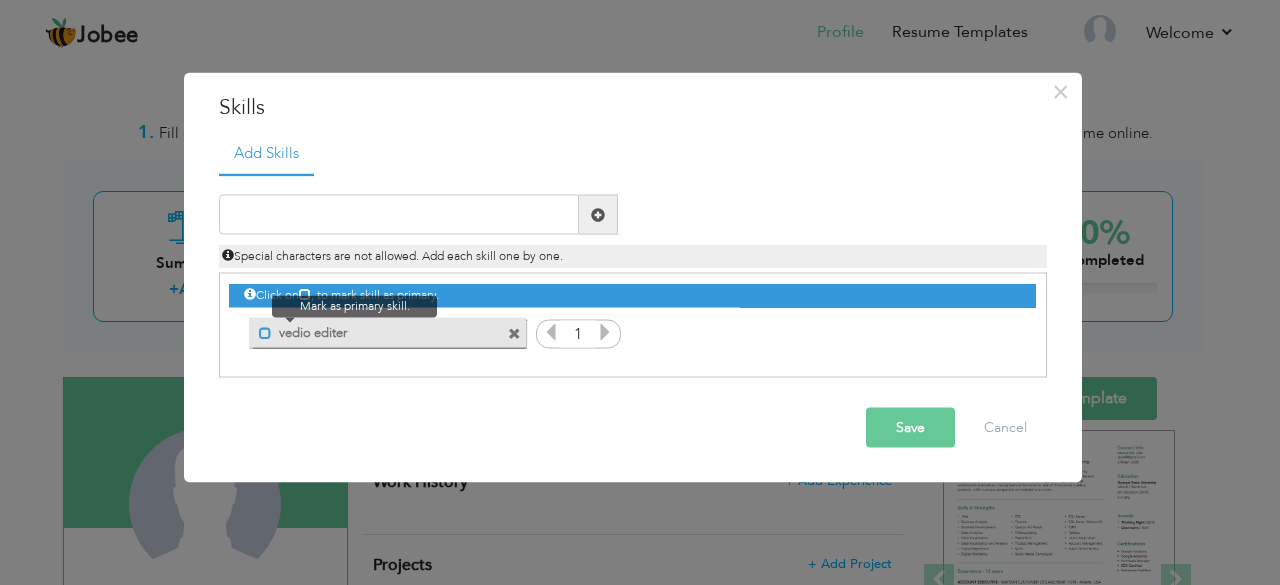 click at bounding box center (265, 332) 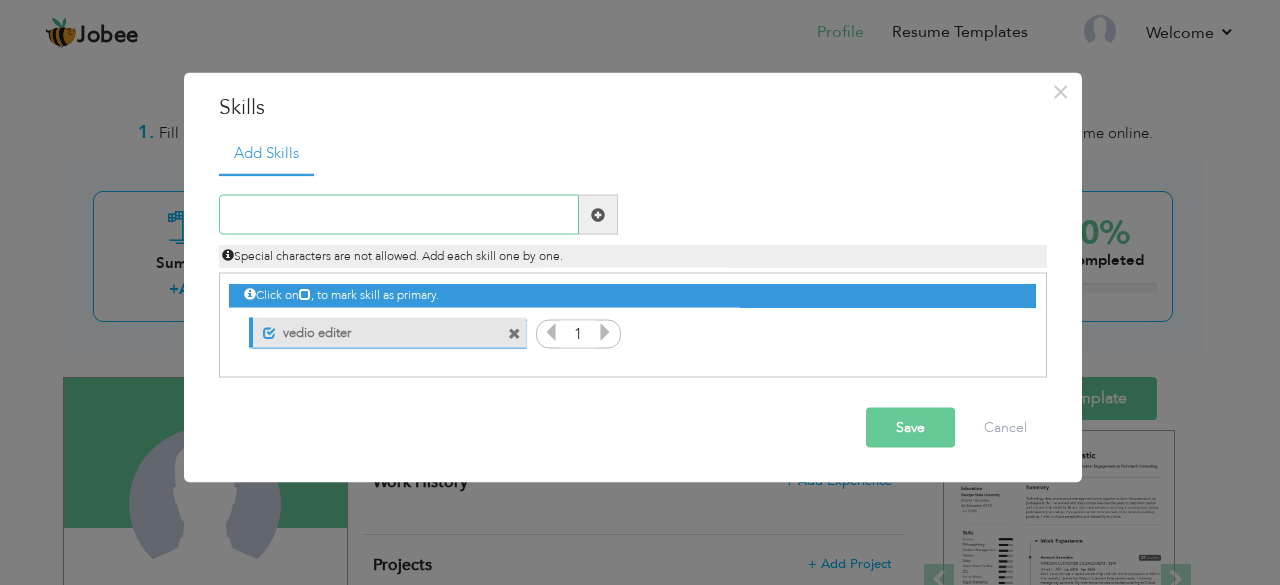 click at bounding box center (399, 215) 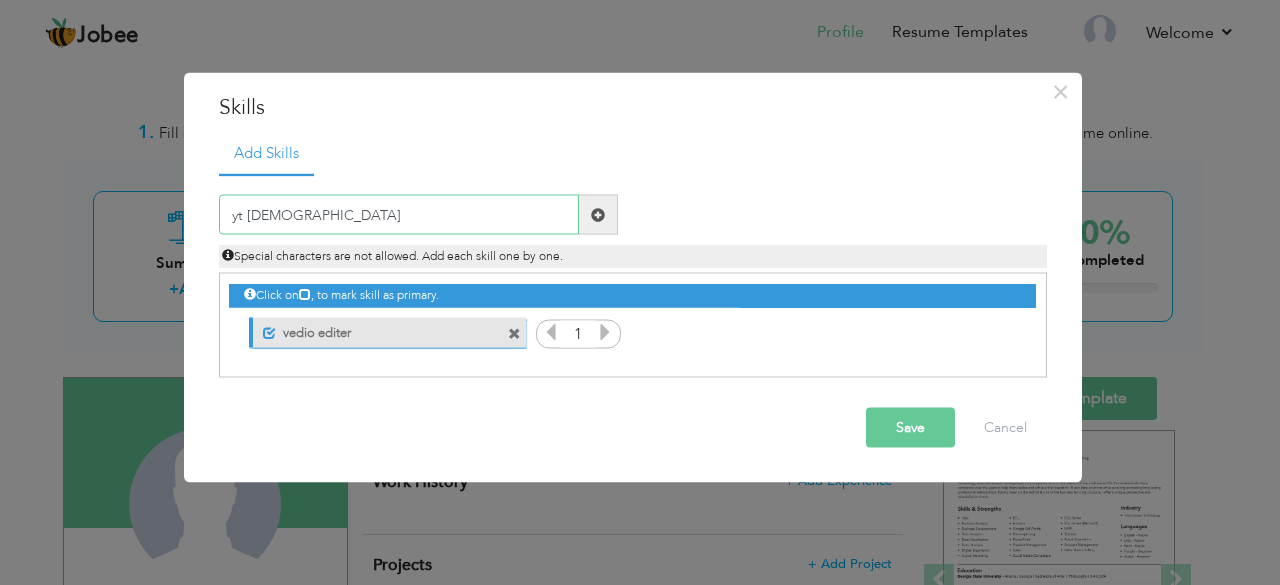 type on "yt [DEMOGRAPHIC_DATA]" 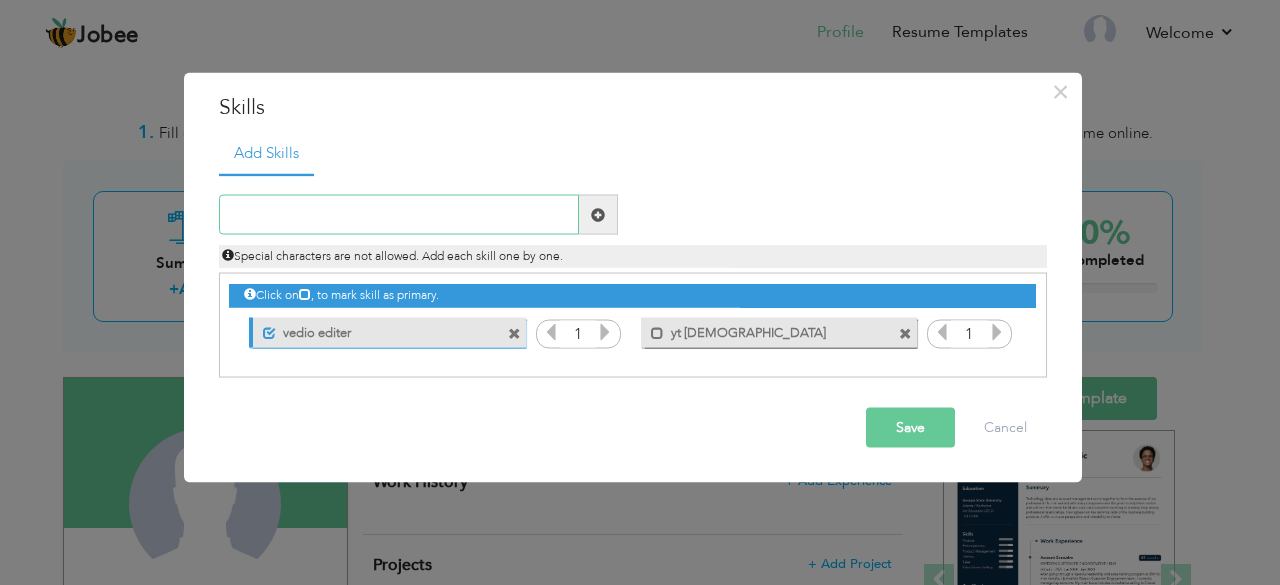 click at bounding box center (399, 215) 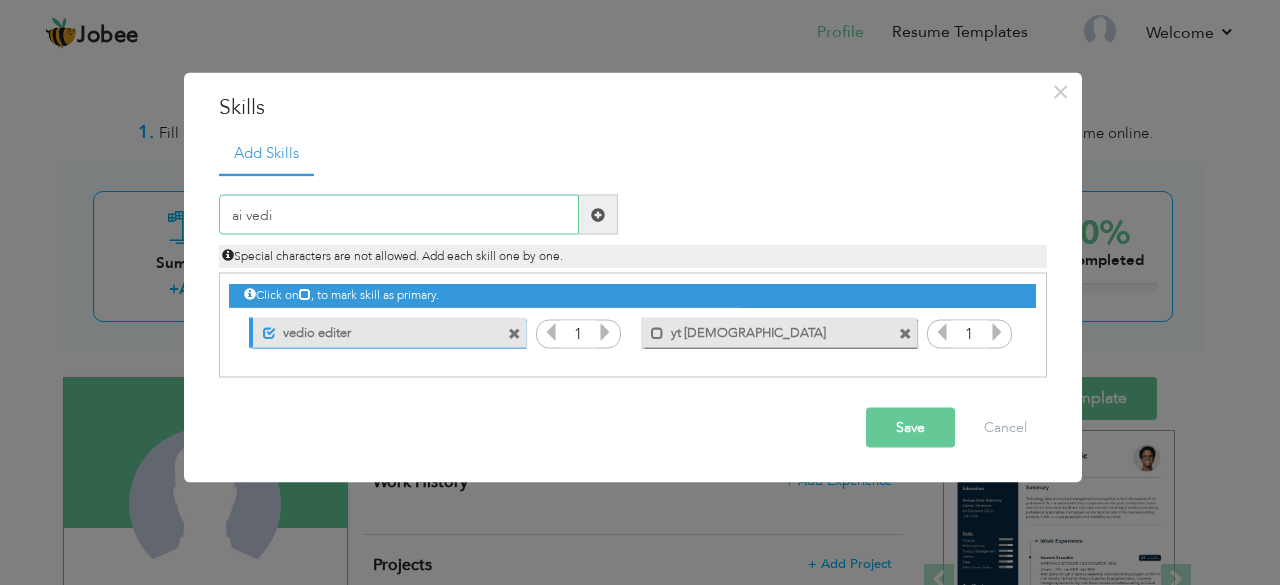 type on "ai [DEMOGRAPHIC_DATA]" 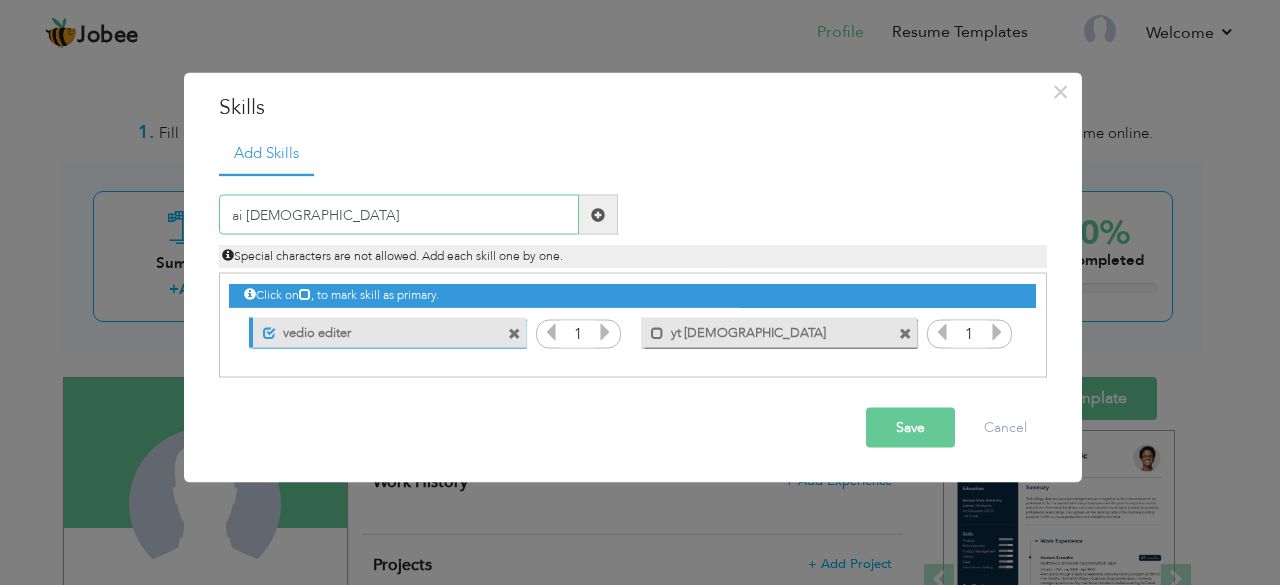 type 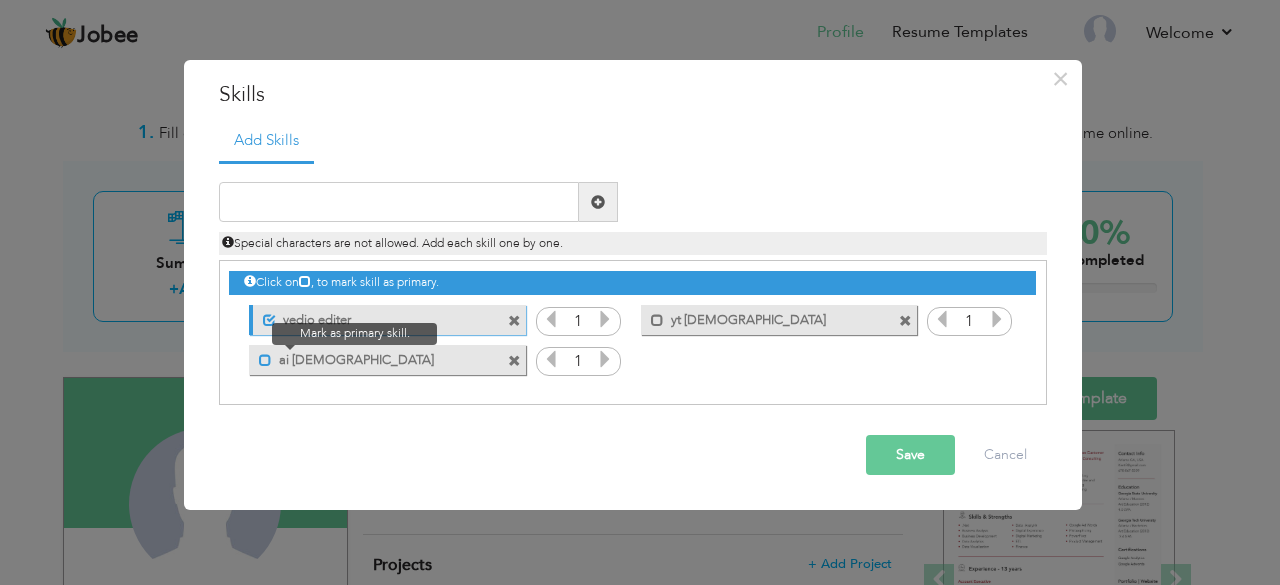 click at bounding box center (265, 360) 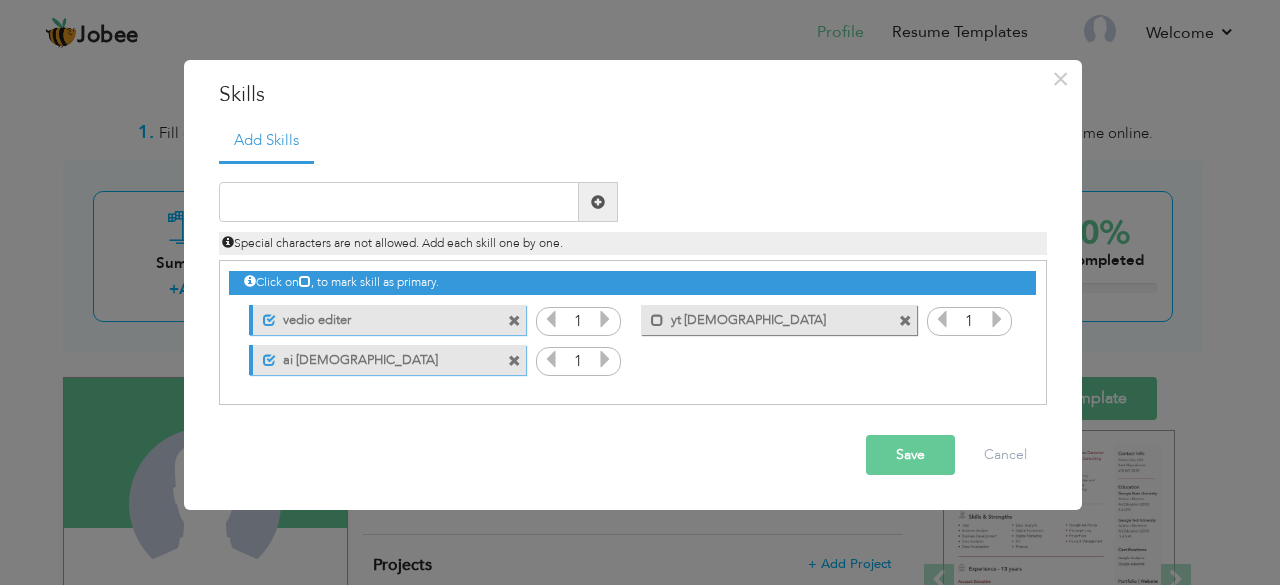 click on "Mark as primary skill.
yt vedio" at bounding box center (779, 320) 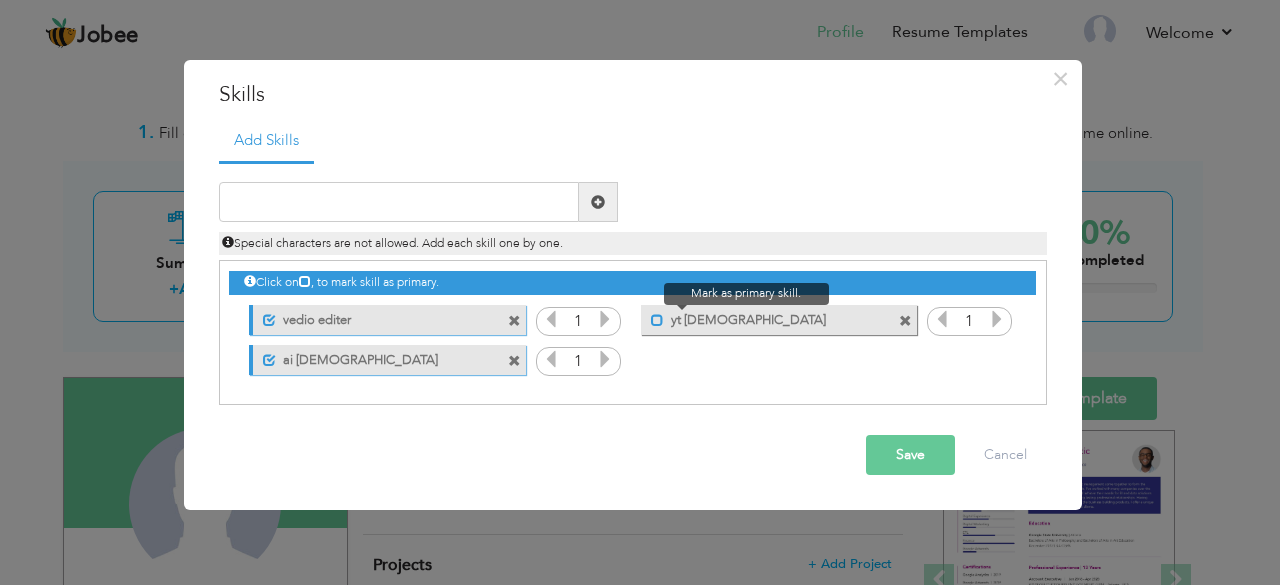 click at bounding box center (657, 320) 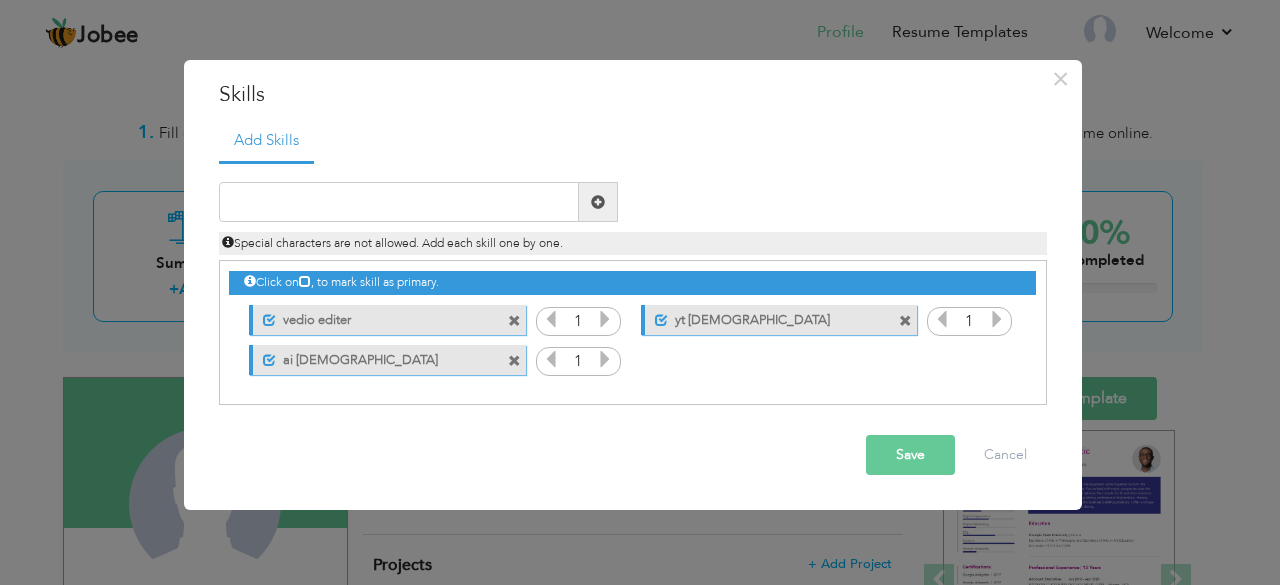 click on "Save" at bounding box center (910, 455) 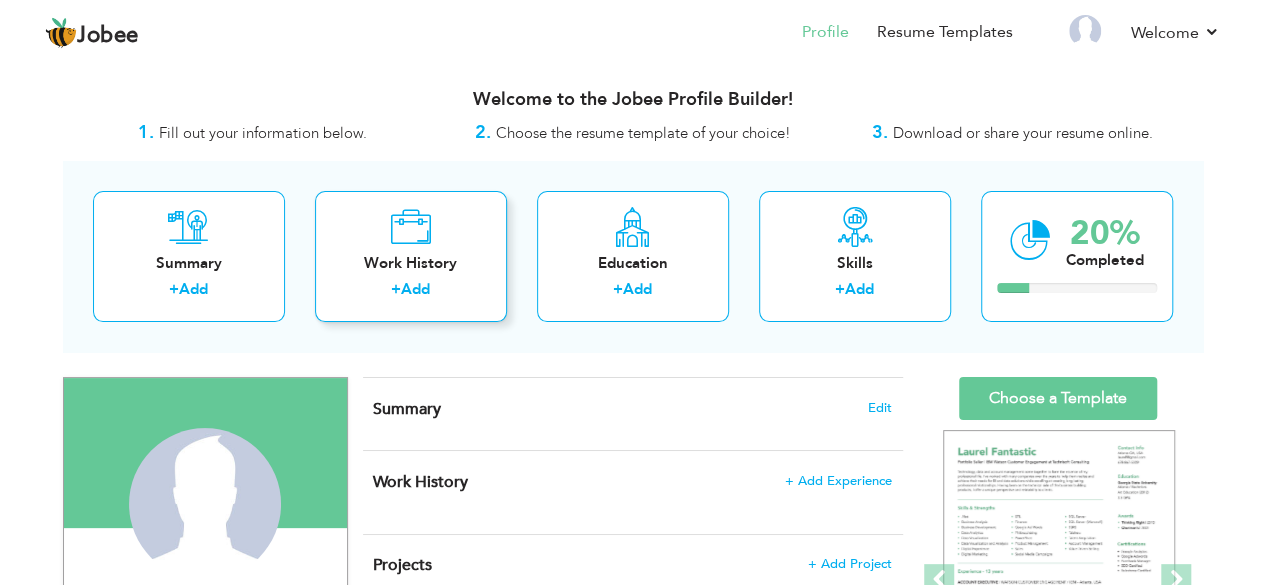 click at bounding box center (410, 227) 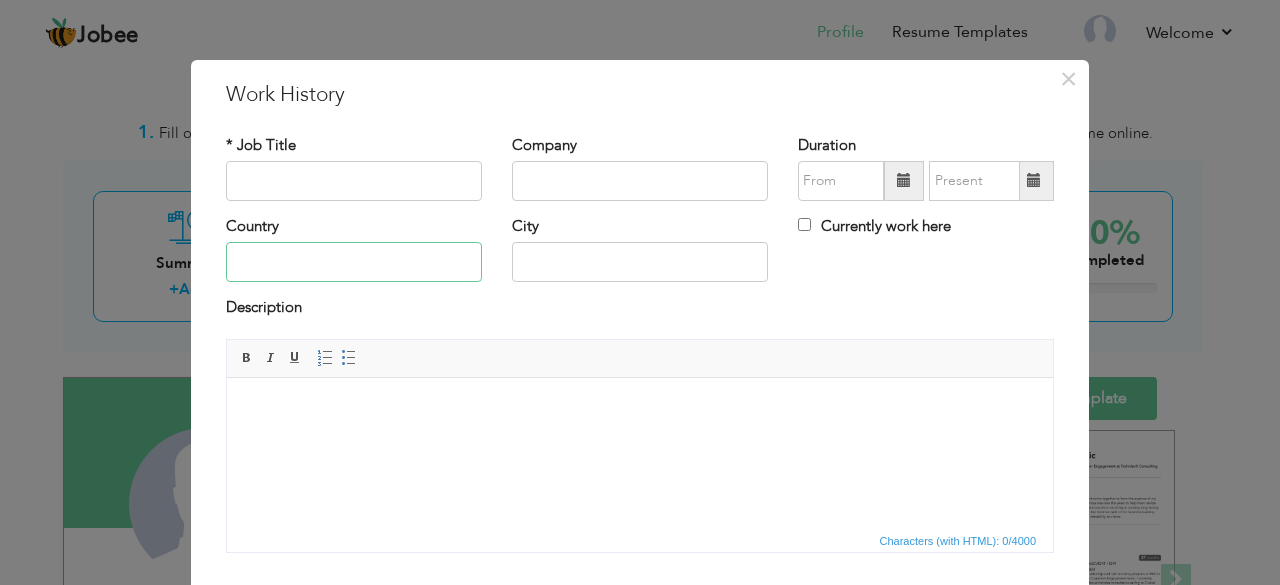 click at bounding box center [354, 262] 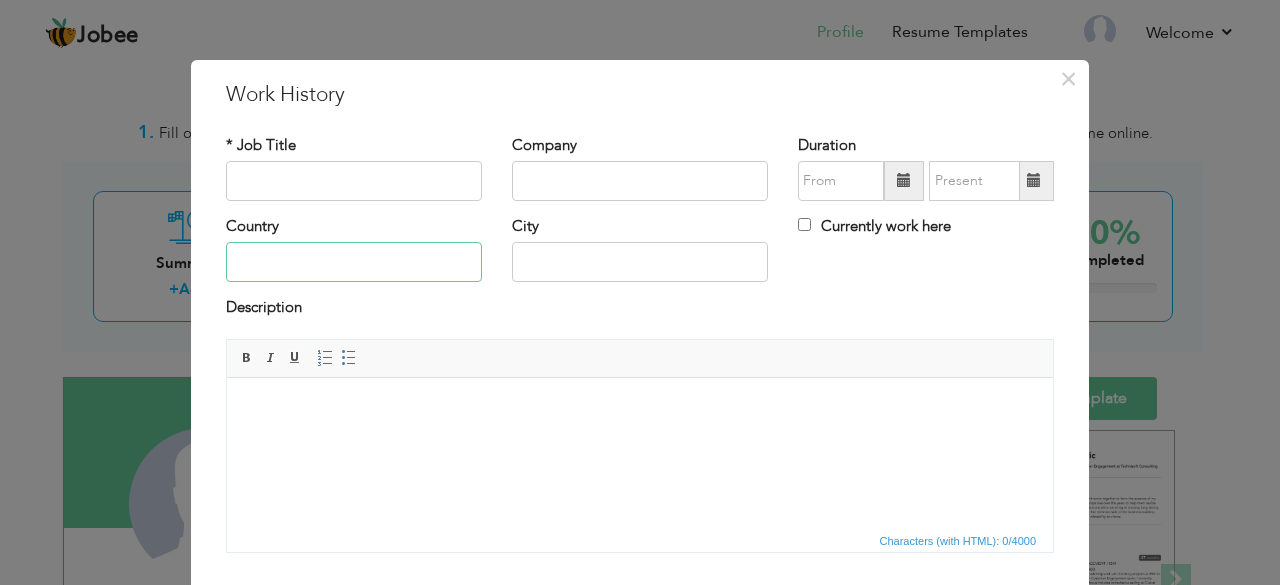 type on "[GEOGRAPHIC_DATA]" 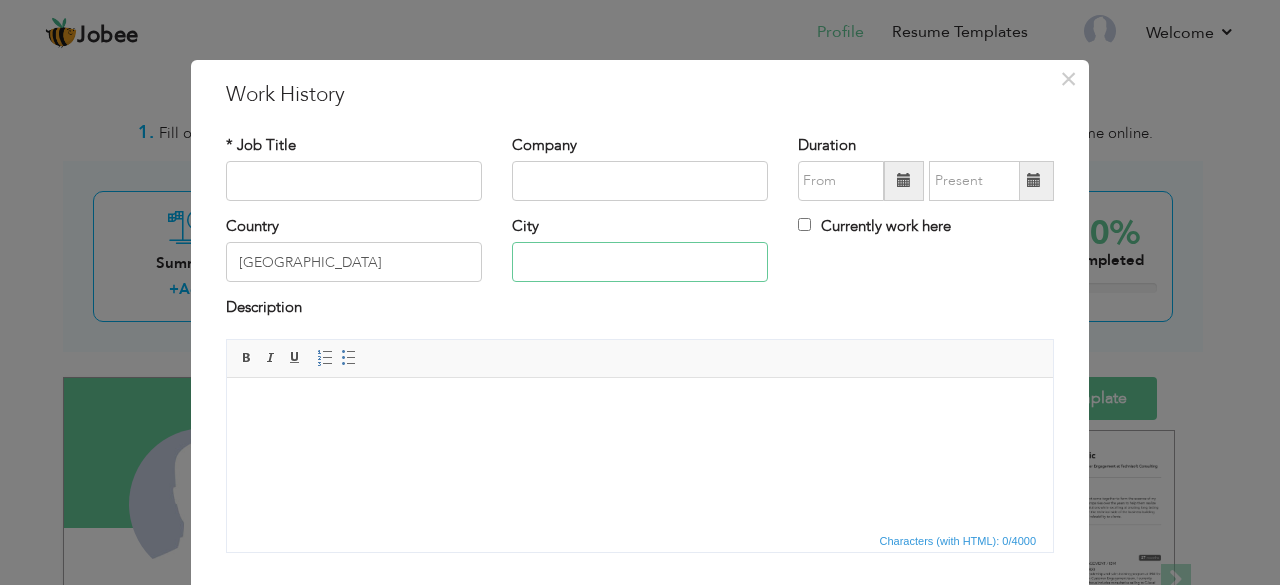 type on "[GEOGRAPHIC_DATA]" 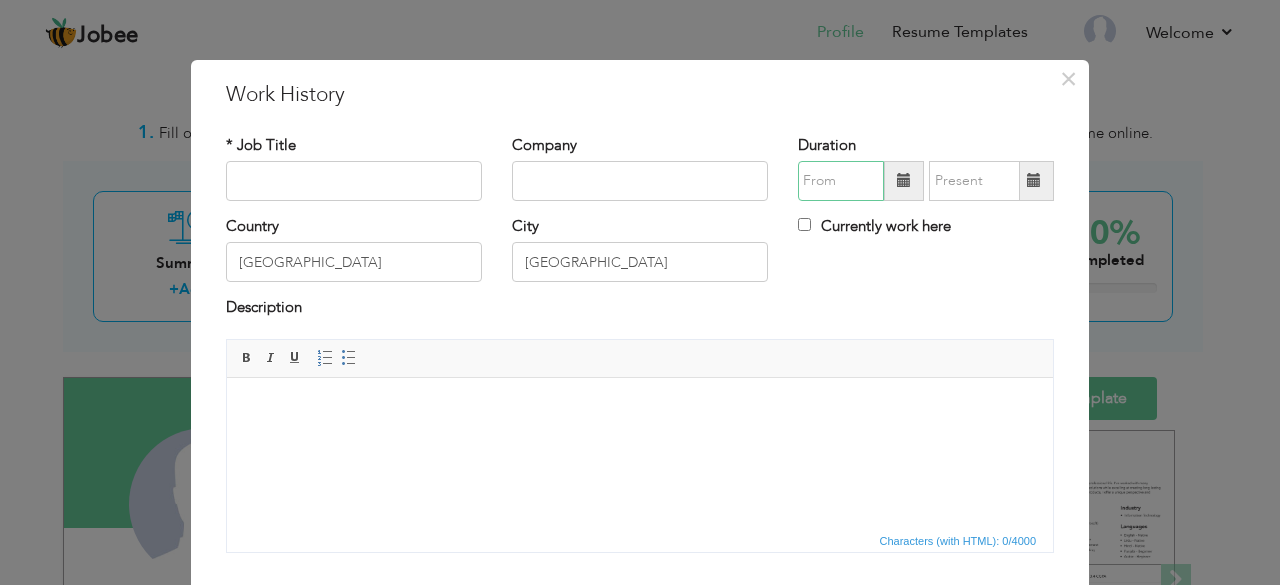 type on "07/2025" 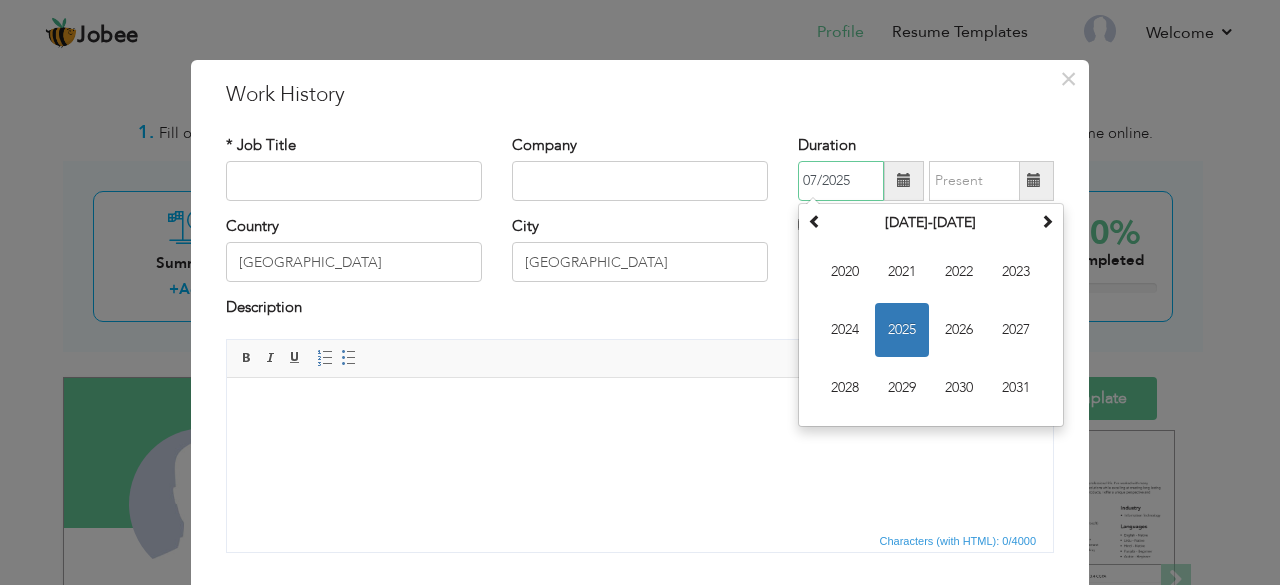 click on "07/2025" at bounding box center [841, 181] 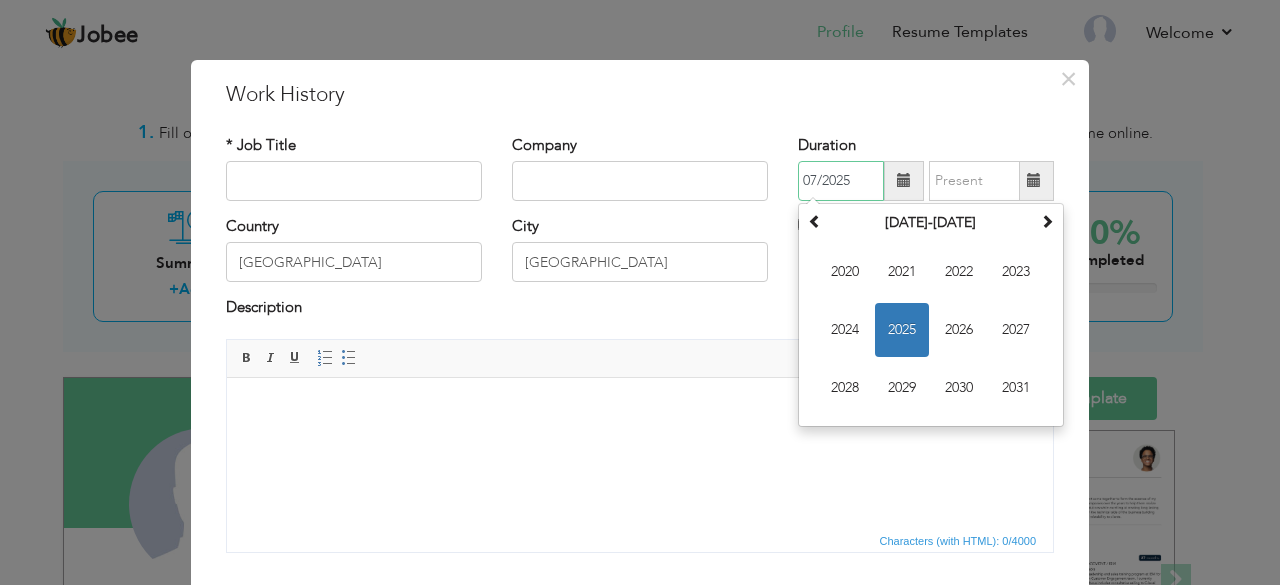 click on "2025" at bounding box center [902, 330] 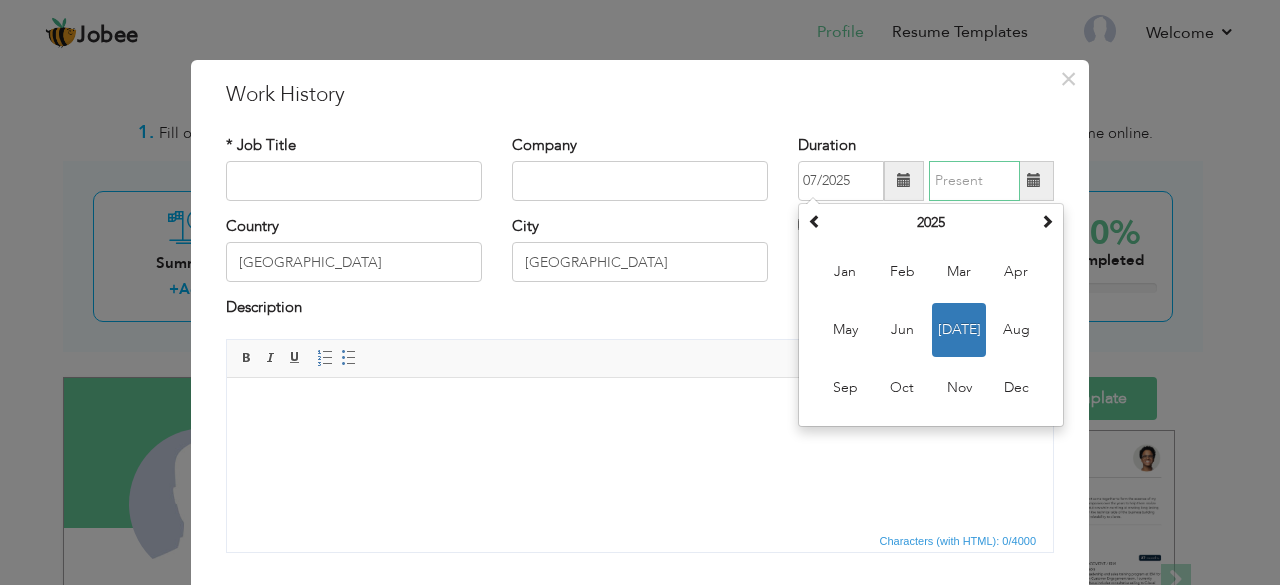type on "07/2025" 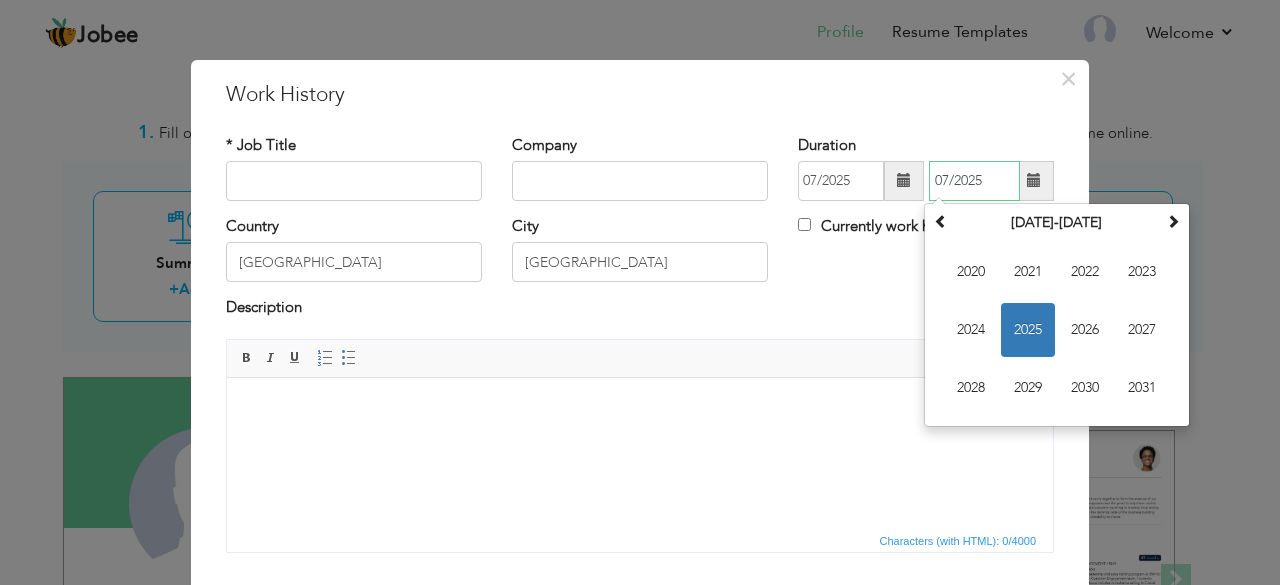 click on "07/2025" at bounding box center (974, 181) 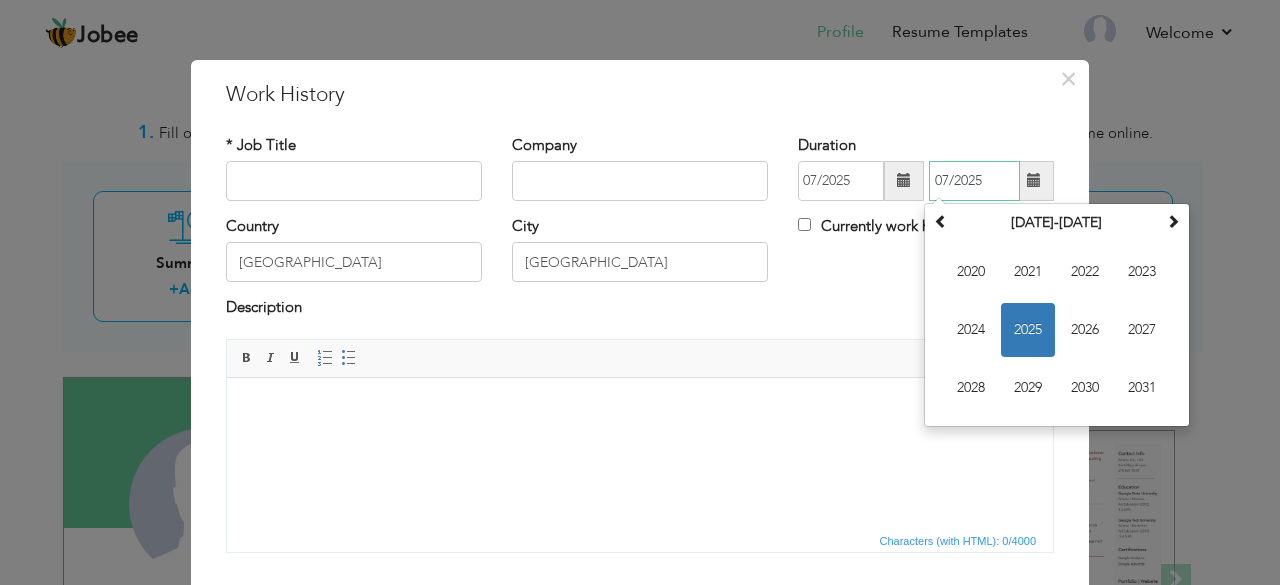 click on "2025" at bounding box center (1028, 330) 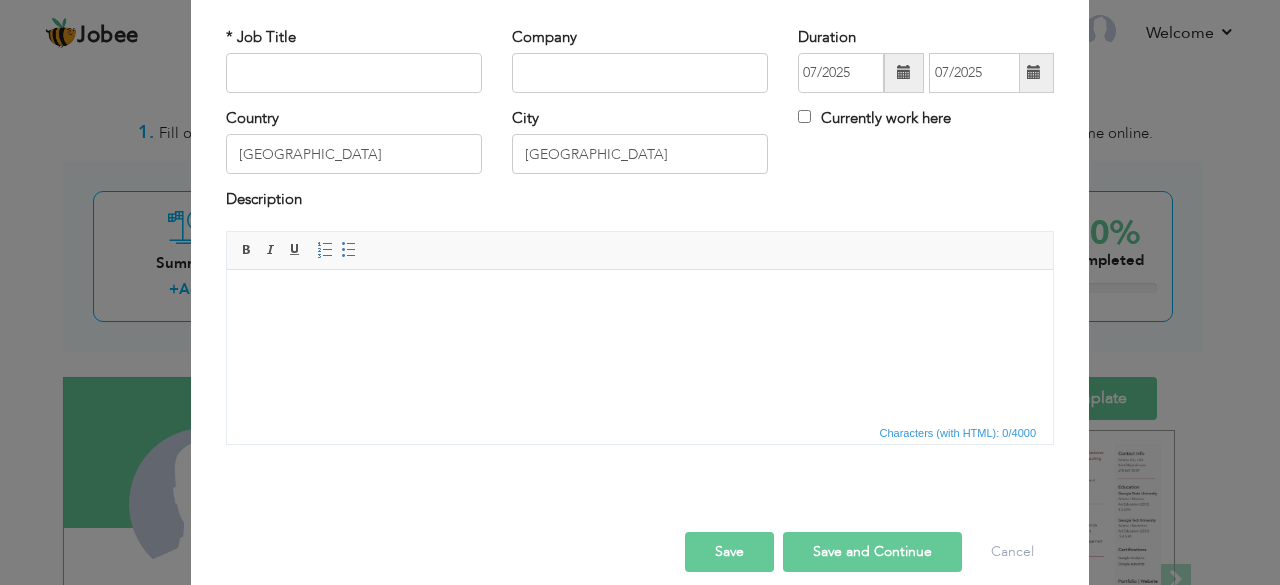 scroll, scrollTop: 114, scrollLeft: 0, axis: vertical 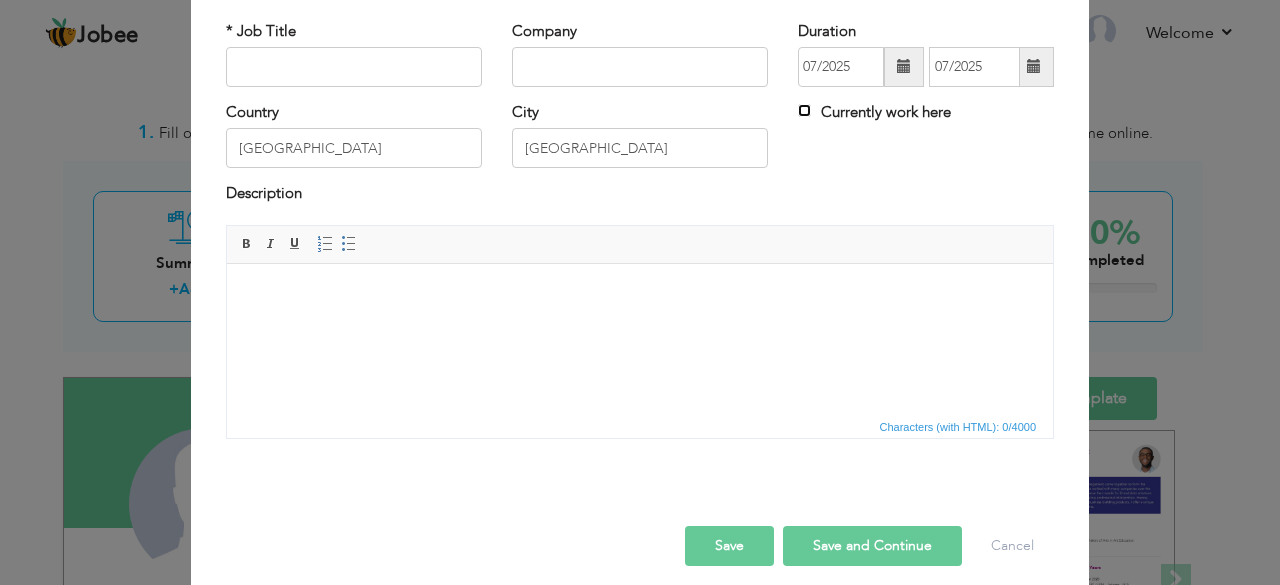 click on "Currently work here" at bounding box center (804, 110) 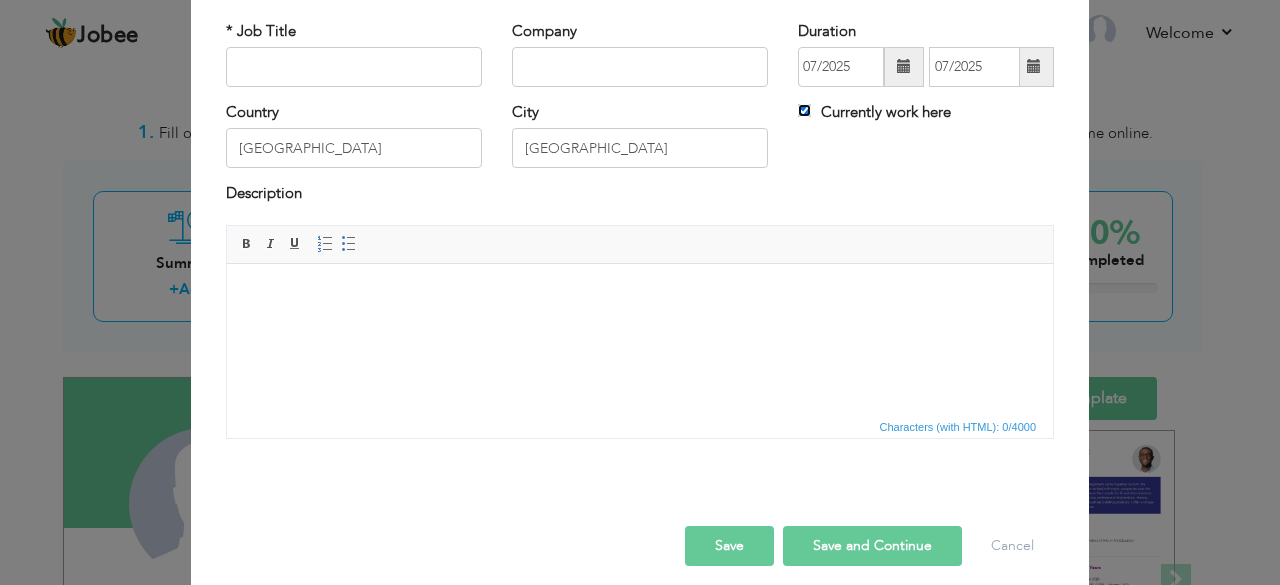 type 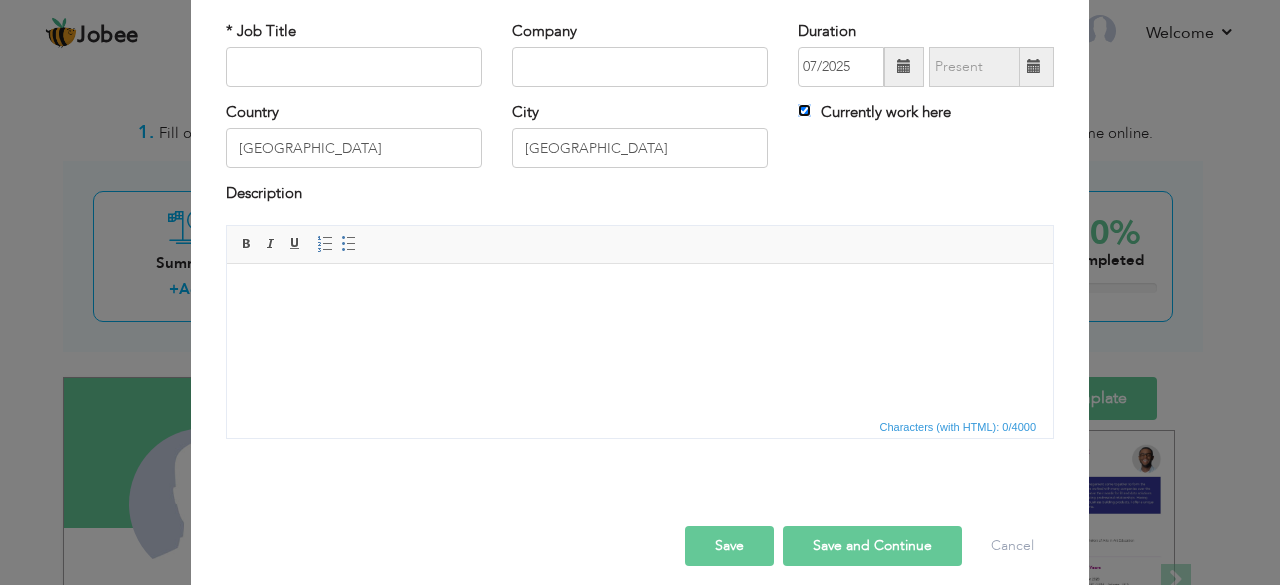 click on "Currently work here" at bounding box center [804, 110] 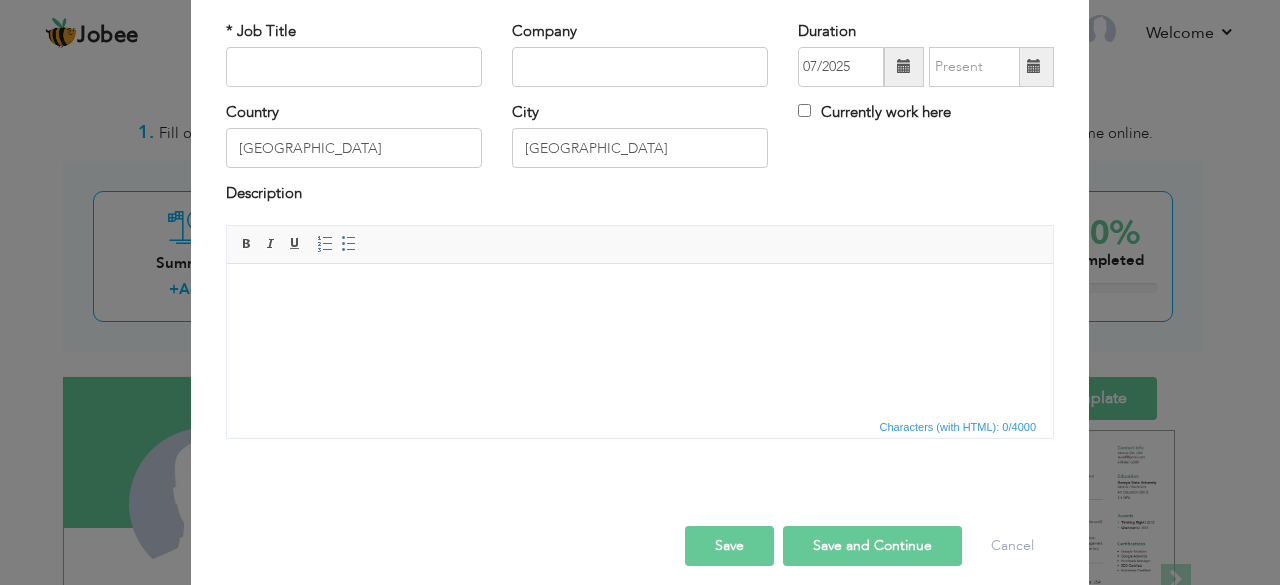 scroll, scrollTop: 128, scrollLeft: 0, axis: vertical 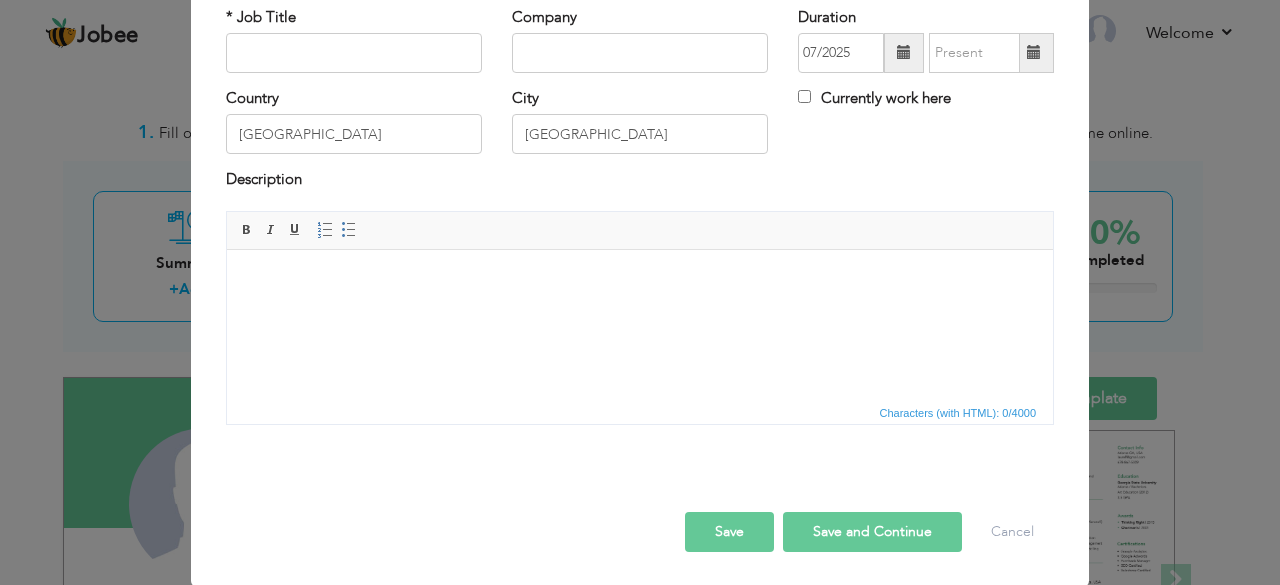 click at bounding box center (640, 279) 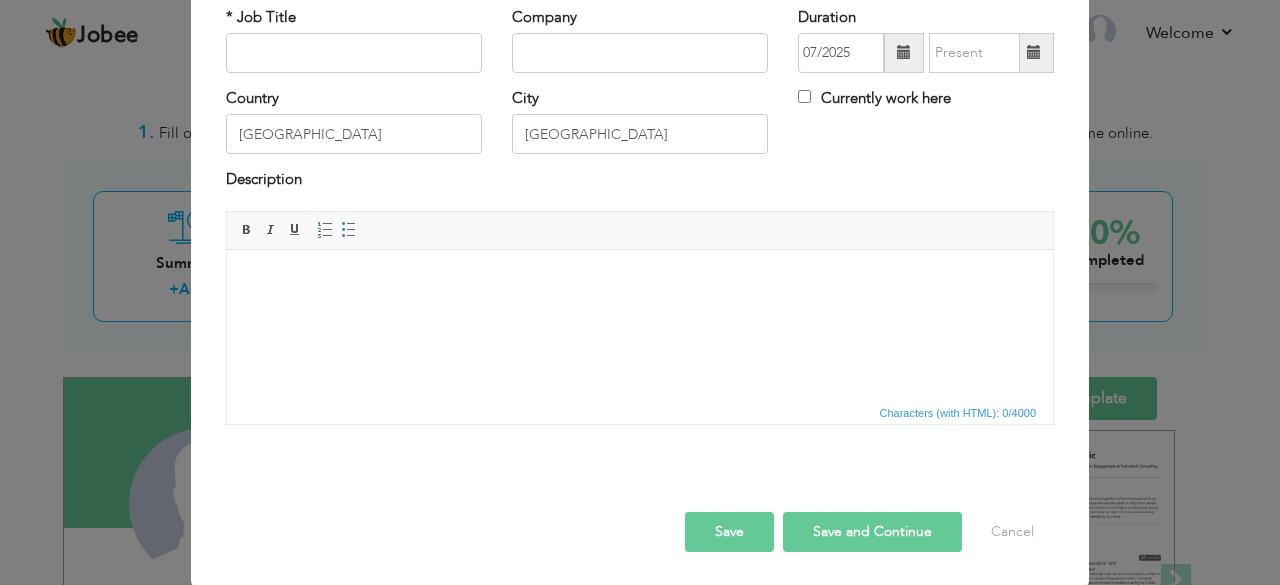 type 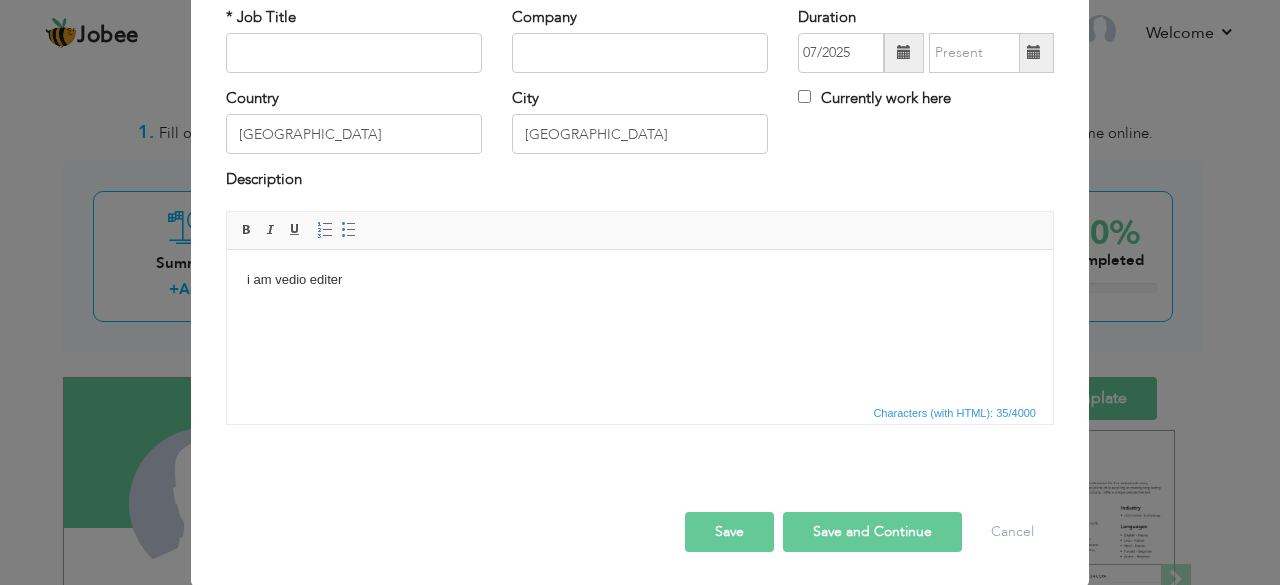 click on "Save" at bounding box center [729, 532] 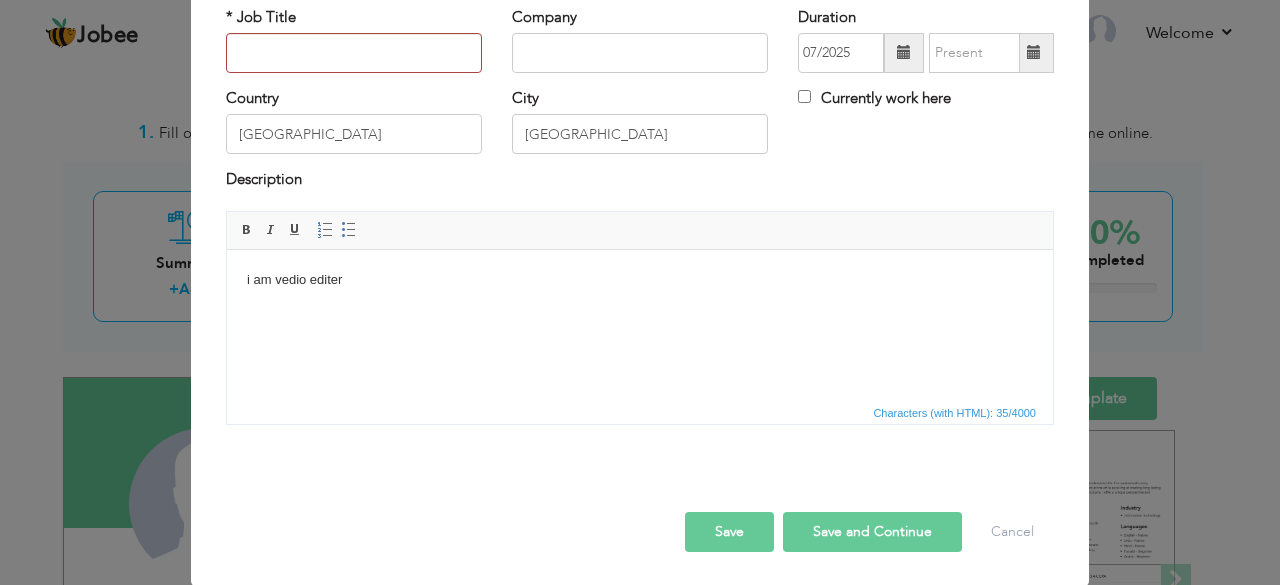 click on "Save and Continue" at bounding box center (872, 532) 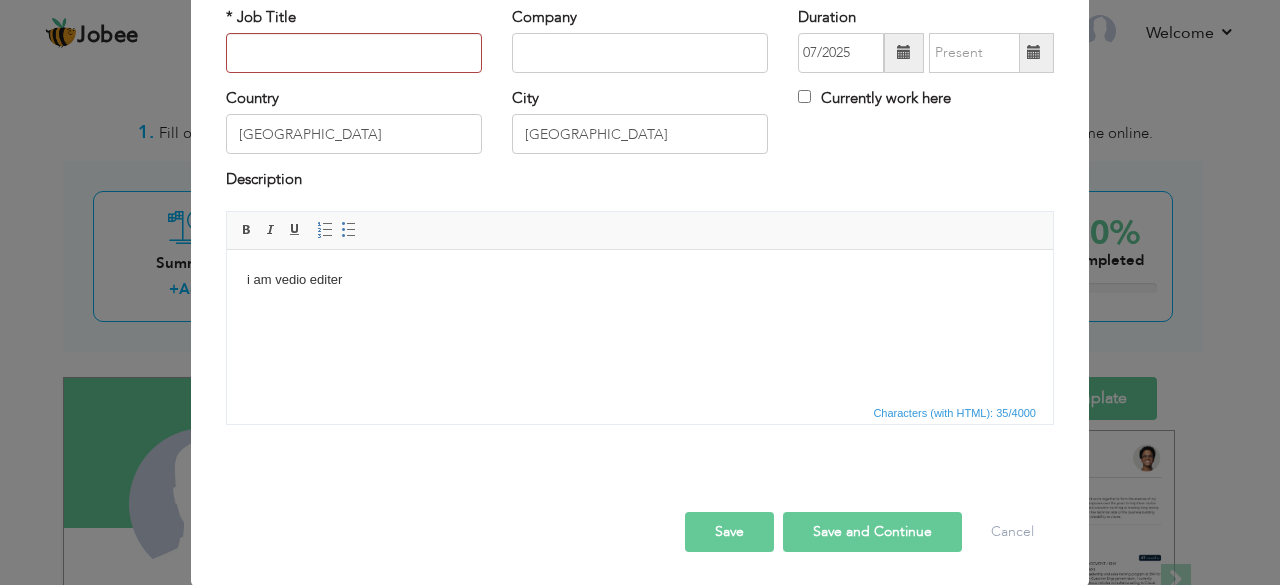 click on "Save and Continue" at bounding box center [872, 532] 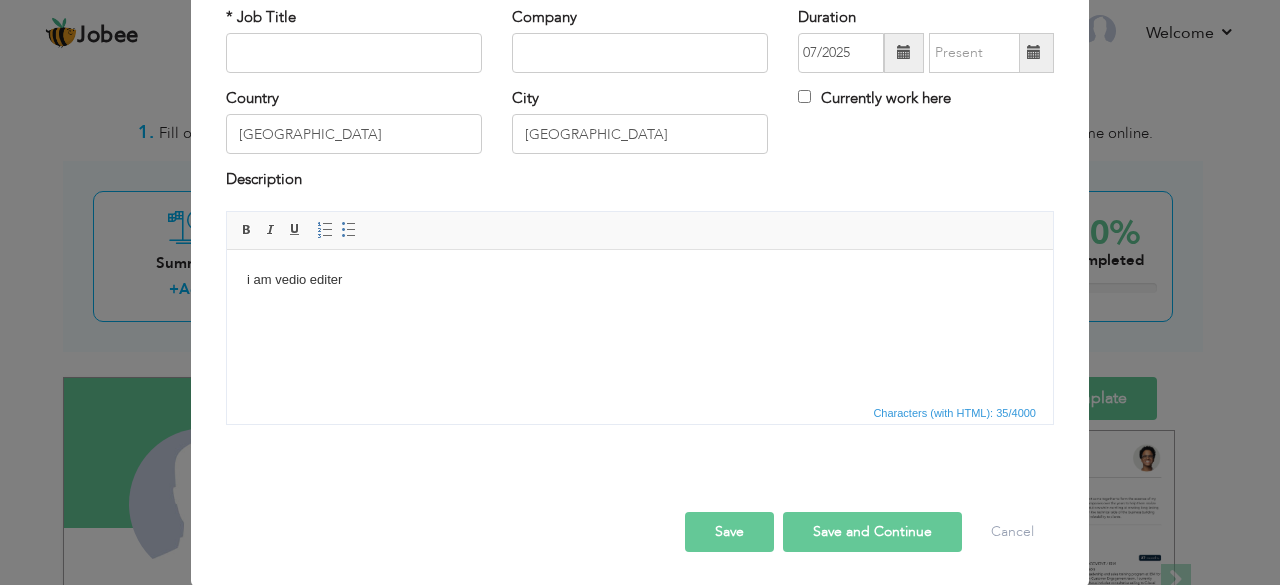 click on "Save" at bounding box center (729, 532) 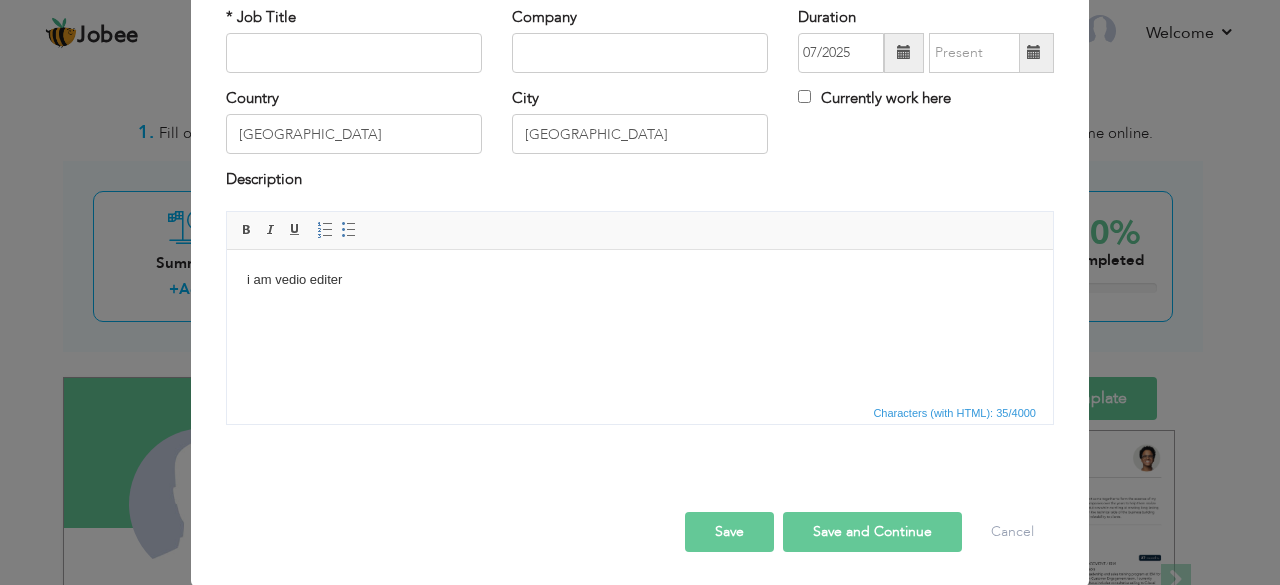 click on "Save" at bounding box center [729, 532] 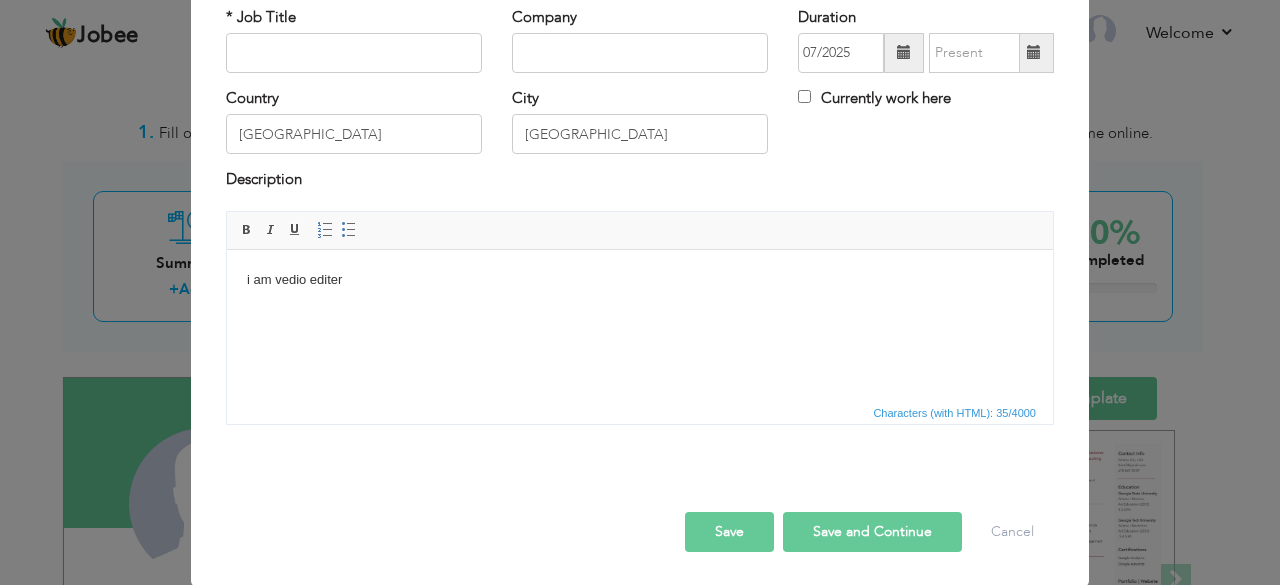 click on "Save" at bounding box center [729, 532] 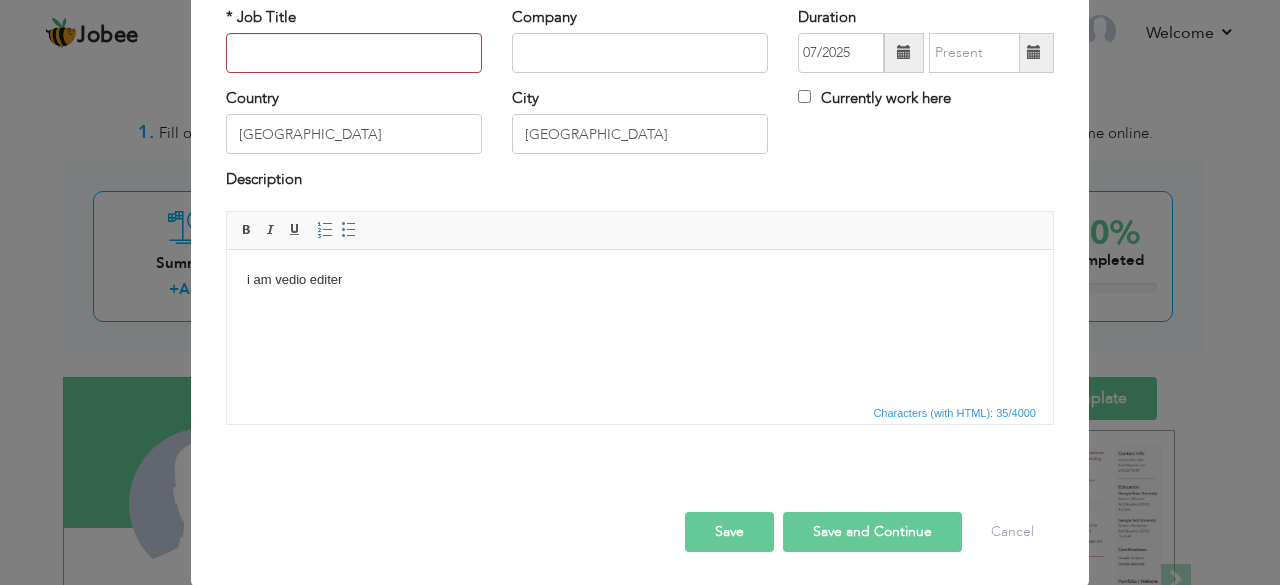 click on "Save" at bounding box center [729, 532] 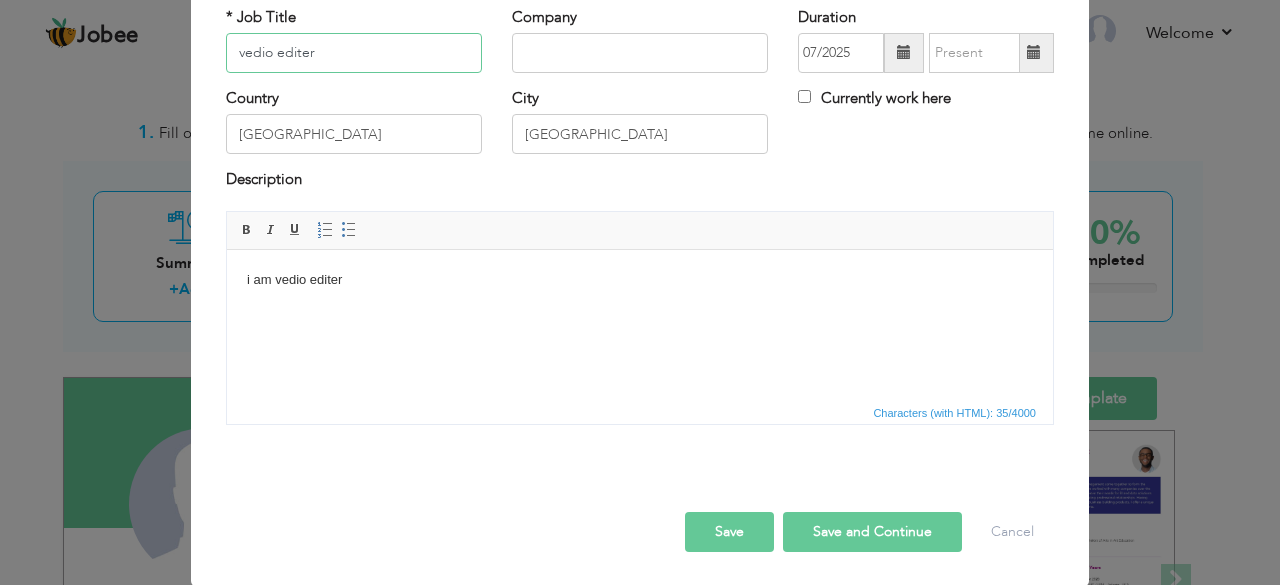 type on "vedio editer" 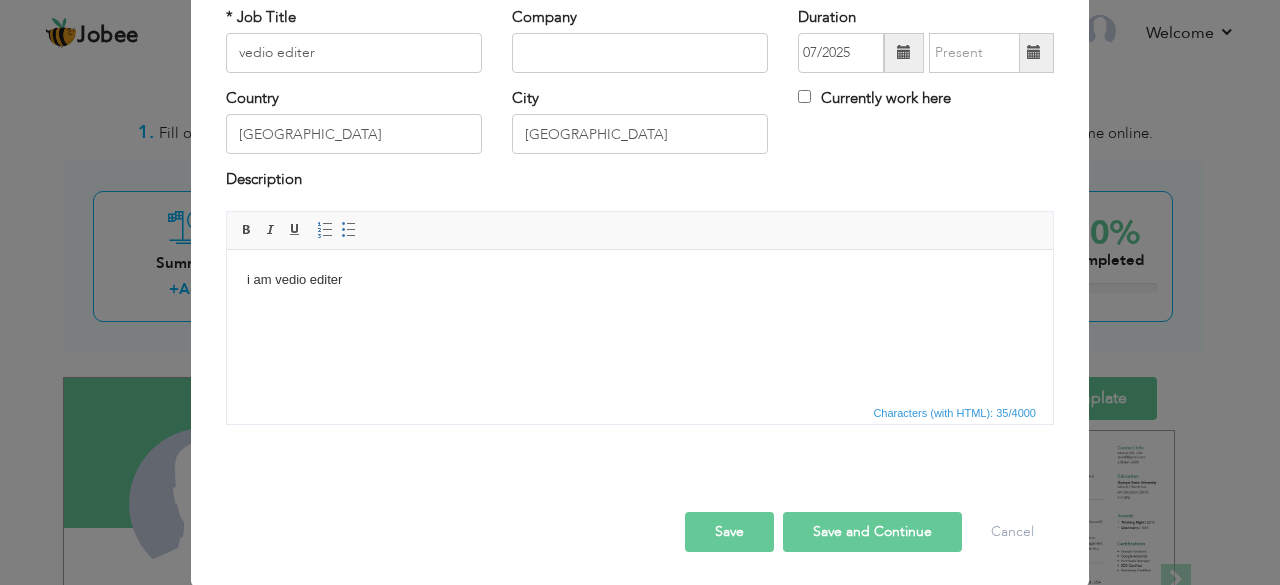 click at bounding box center (640, 491) 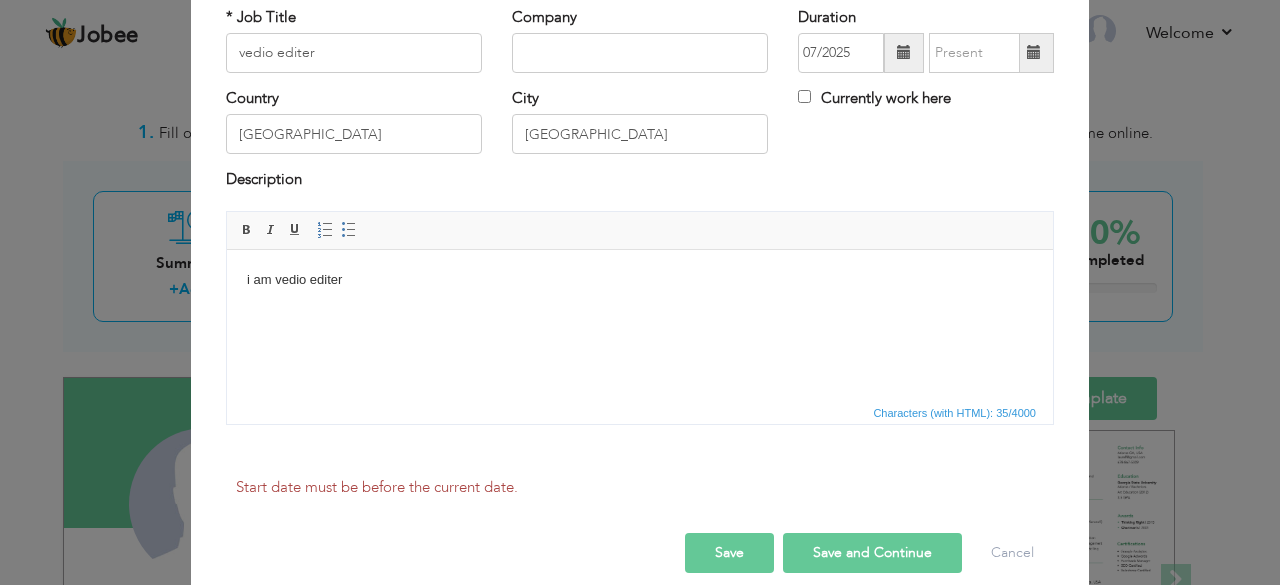 click on "Save" at bounding box center [729, 553] 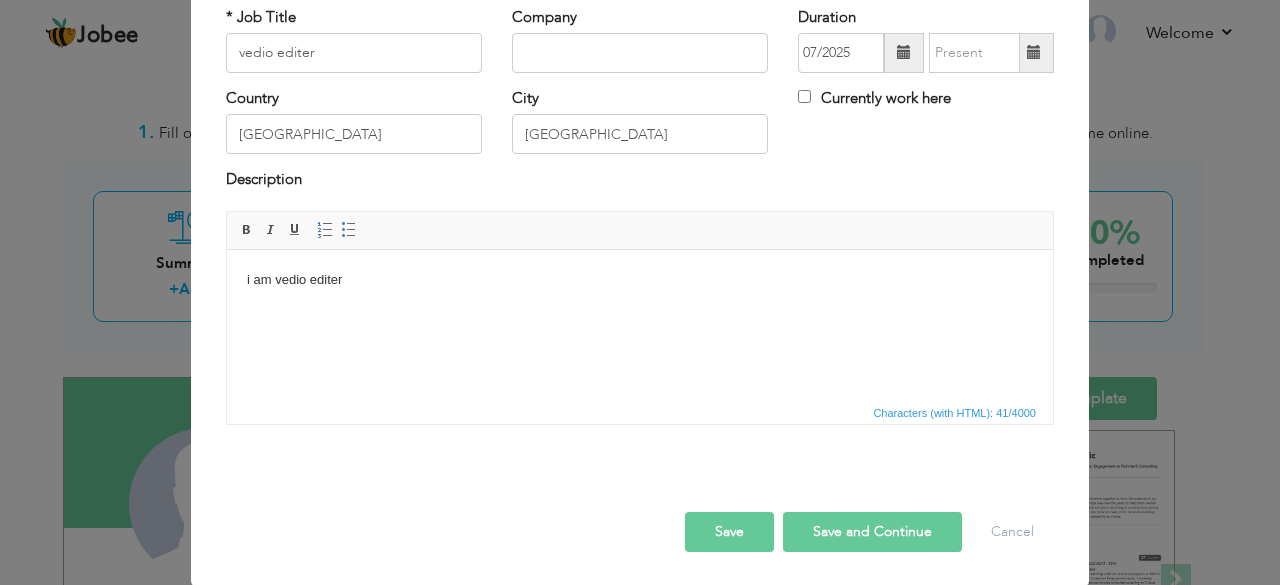 click on "Save and Continue" at bounding box center [872, 532] 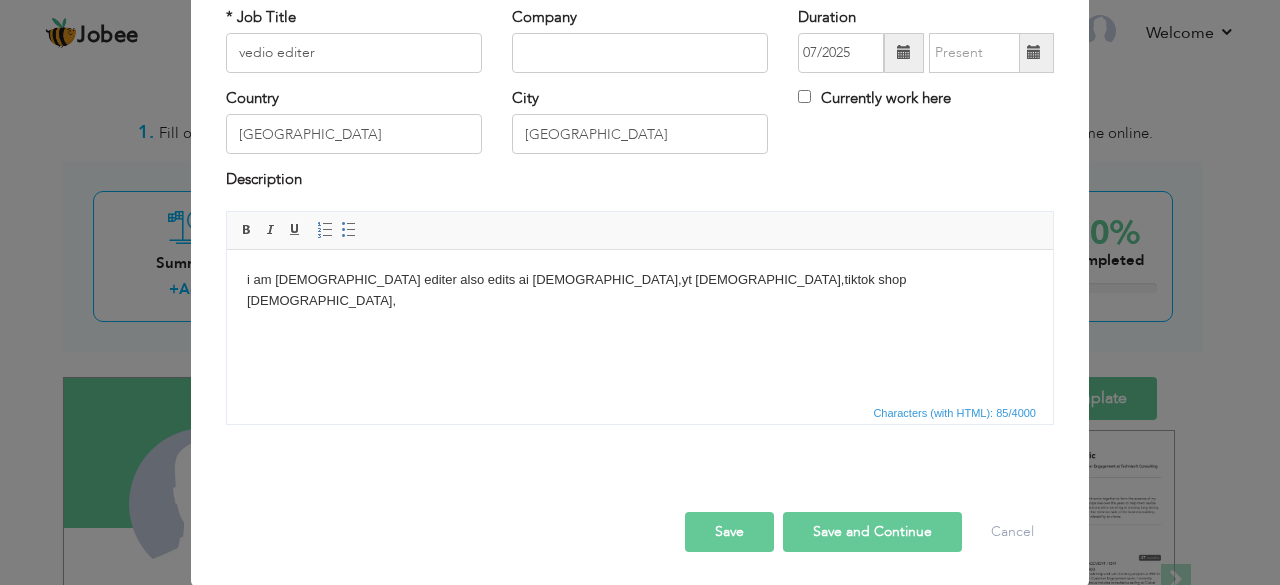 click on "Save" at bounding box center (729, 532) 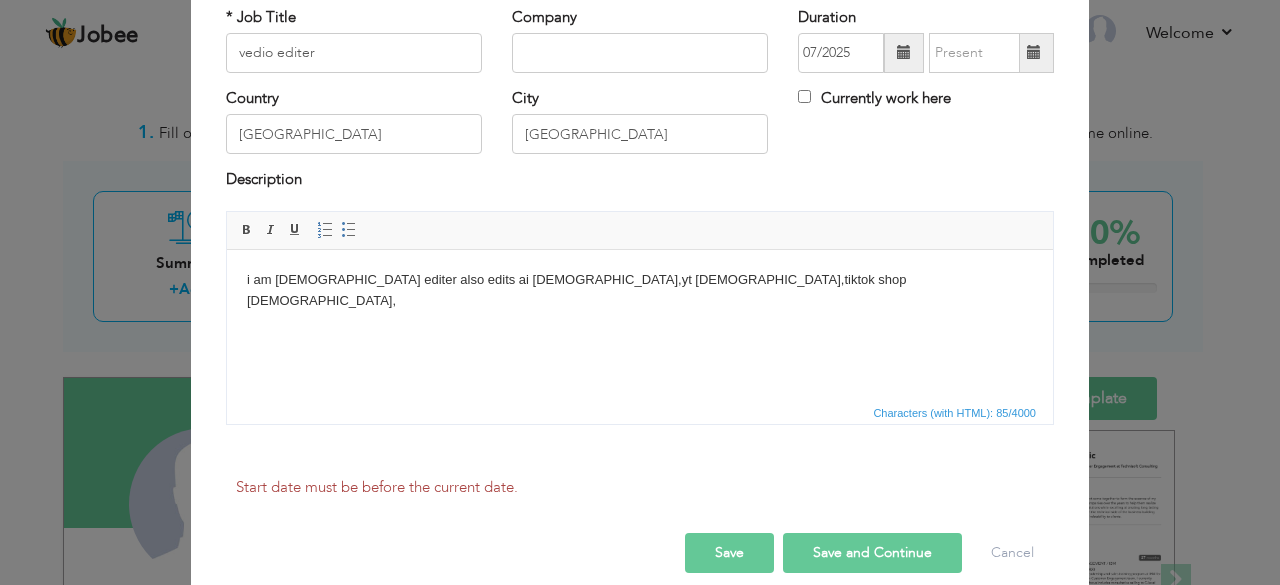 click on "Save and Continue" at bounding box center (872, 553) 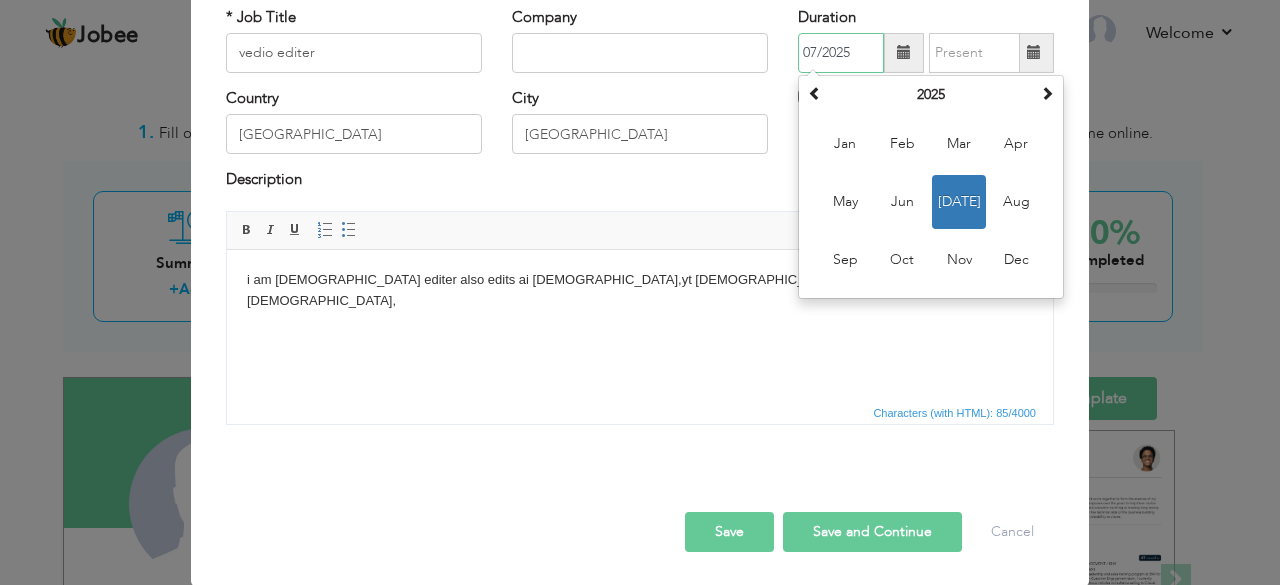 click on "[DATE]" at bounding box center (959, 202) 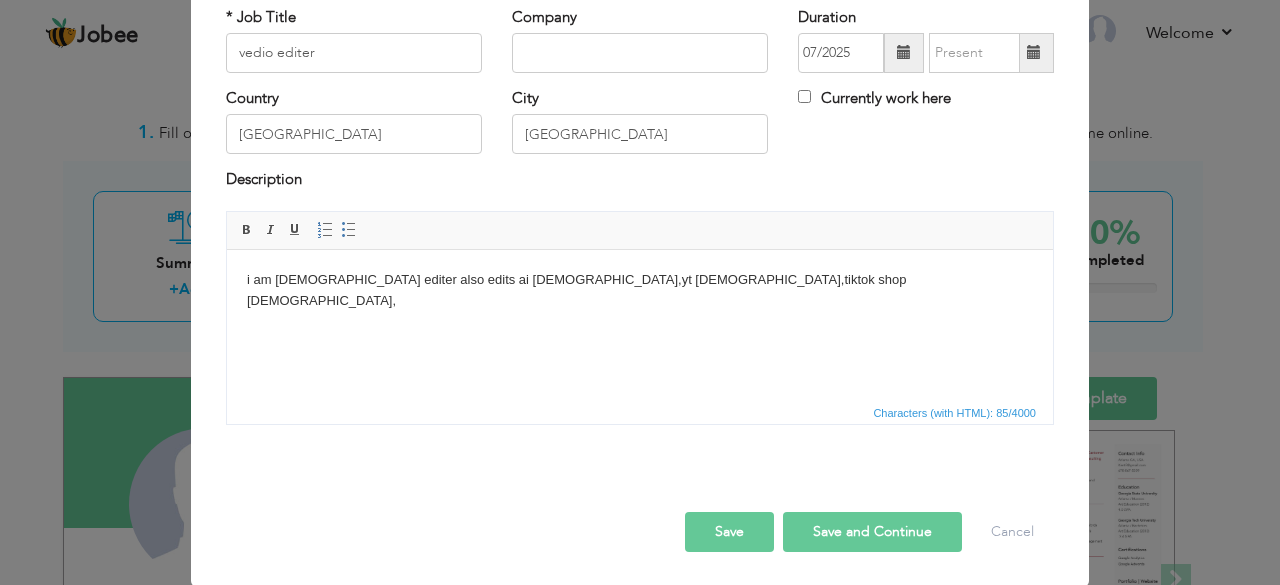 click on "Save and Continue" at bounding box center [872, 532] 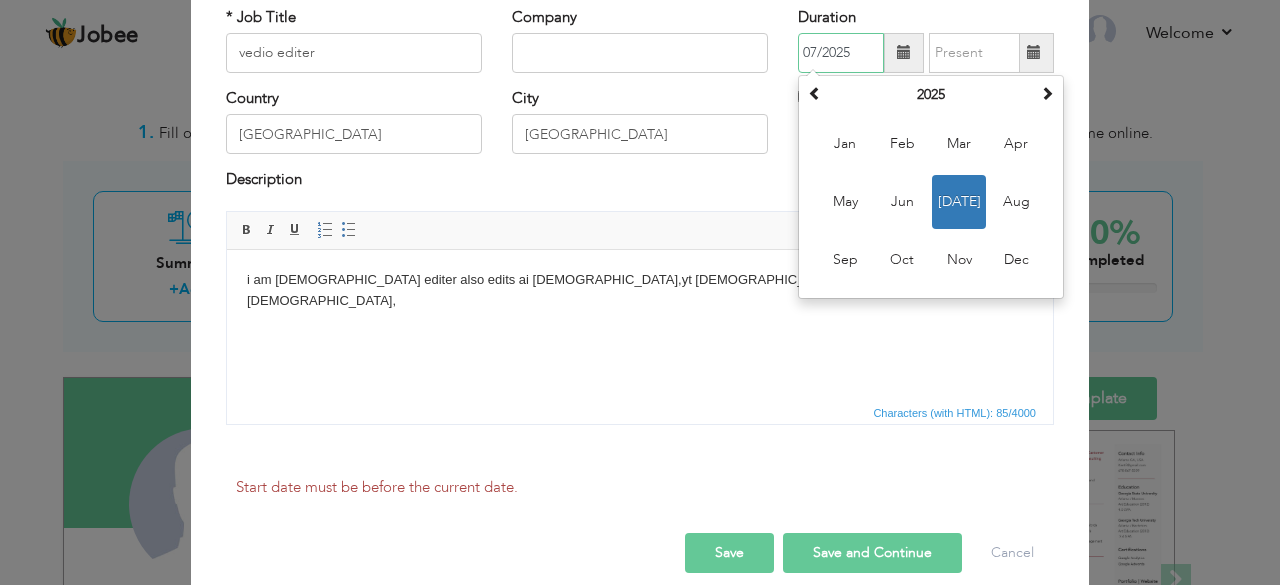 drag, startPoint x: 856, startPoint y: 48, endPoint x: 736, endPoint y: 51, distance: 120.03749 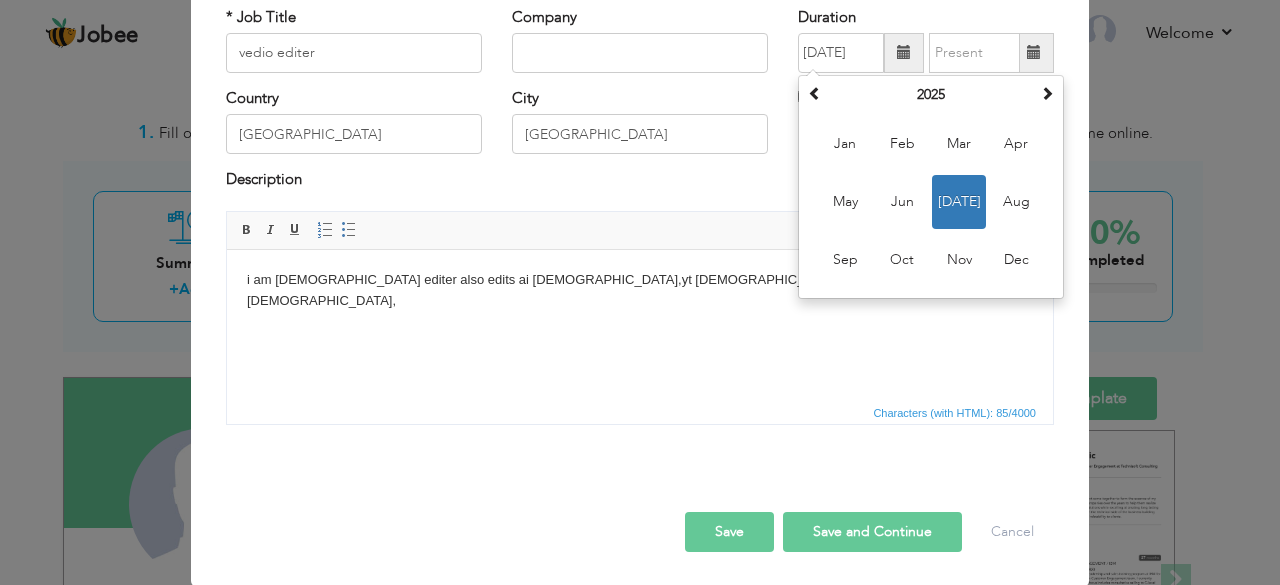 type on "07/2018" 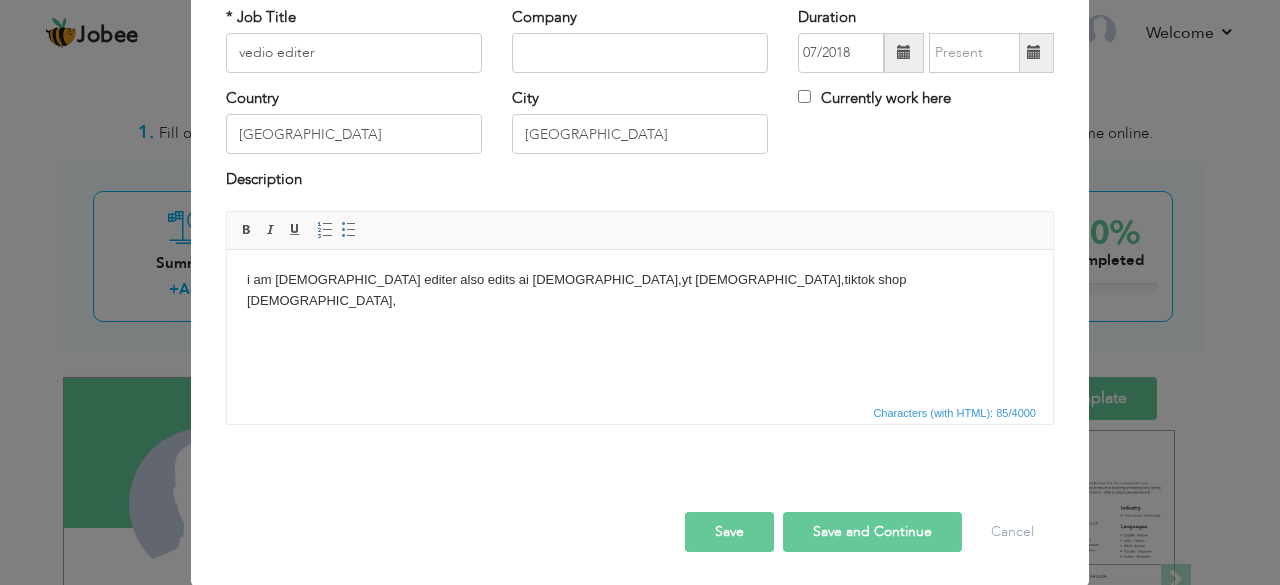 click on "Save and Continue" at bounding box center (872, 532) 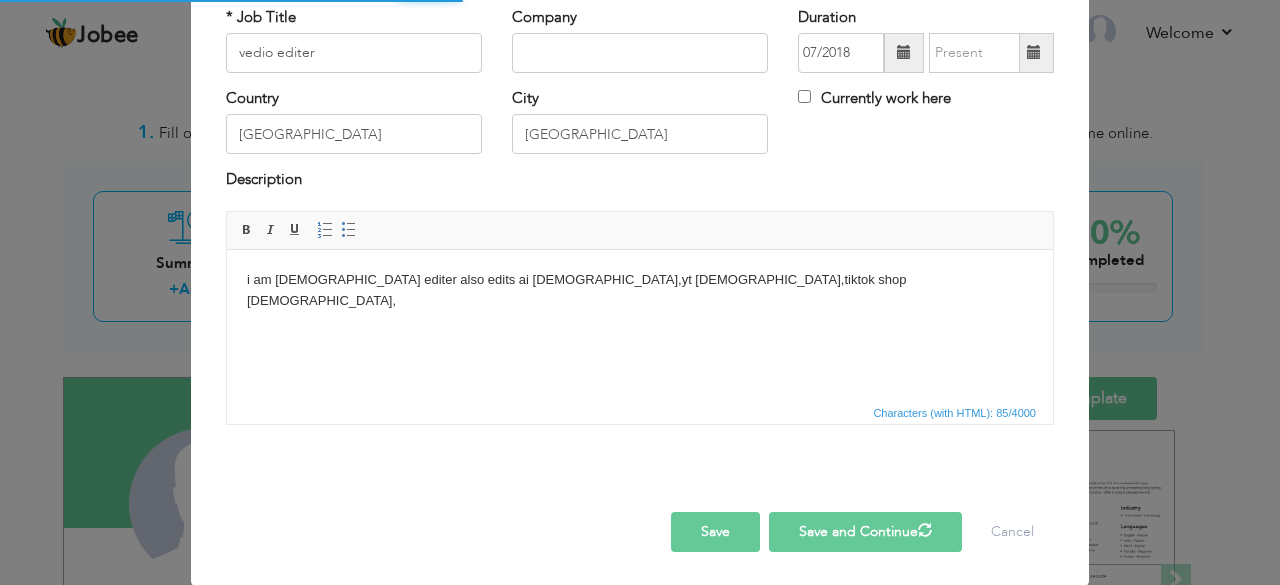 type 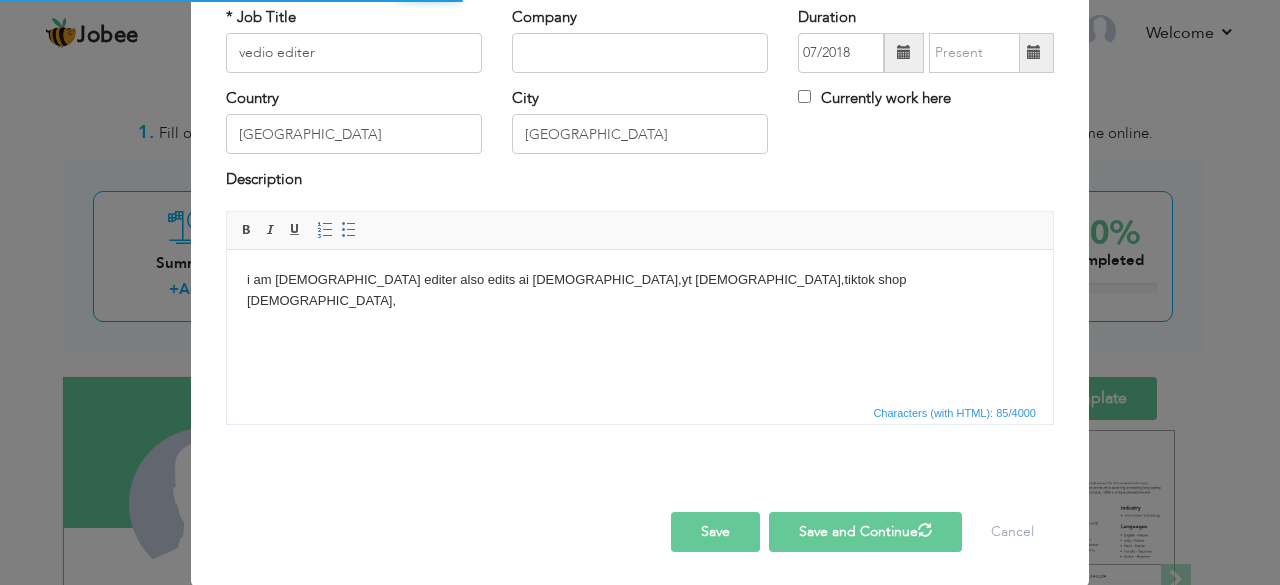 type 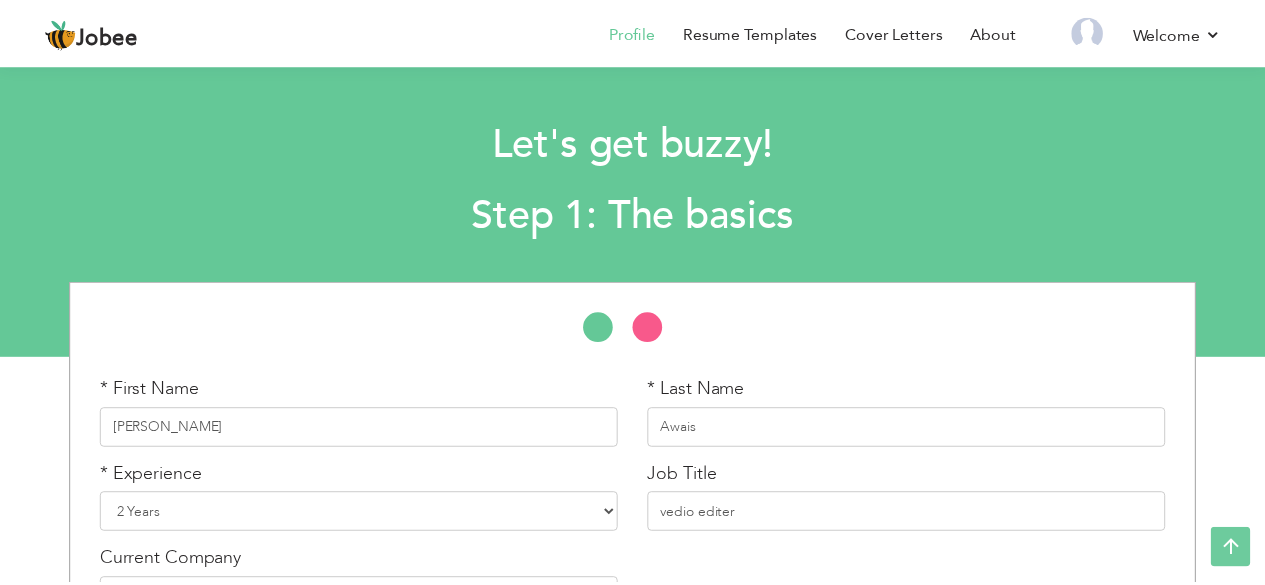 scroll, scrollTop: 157, scrollLeft: 0, axis: vertical 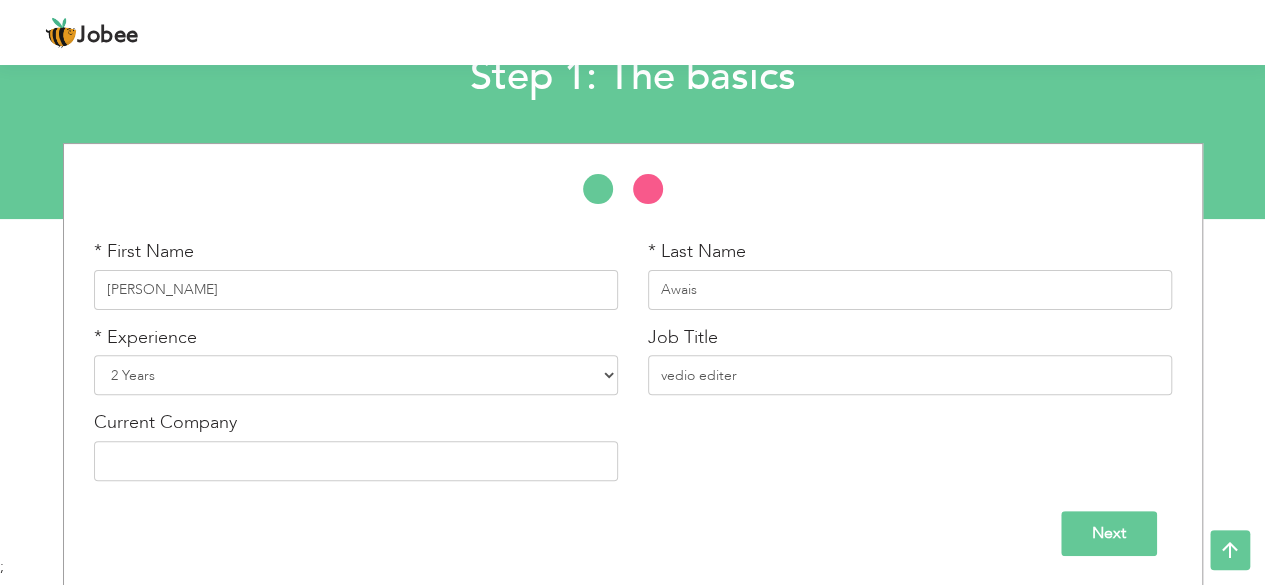 click on "Next" at bounding box center [1109, 533] 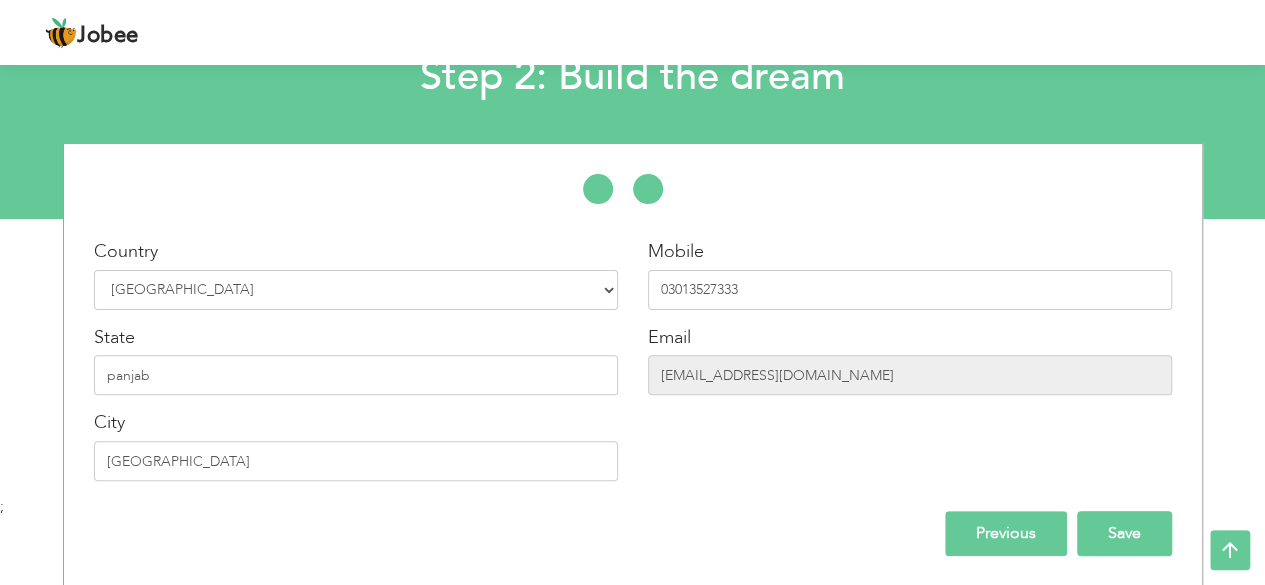 click on "Save" at bounding box center (1124, 533) 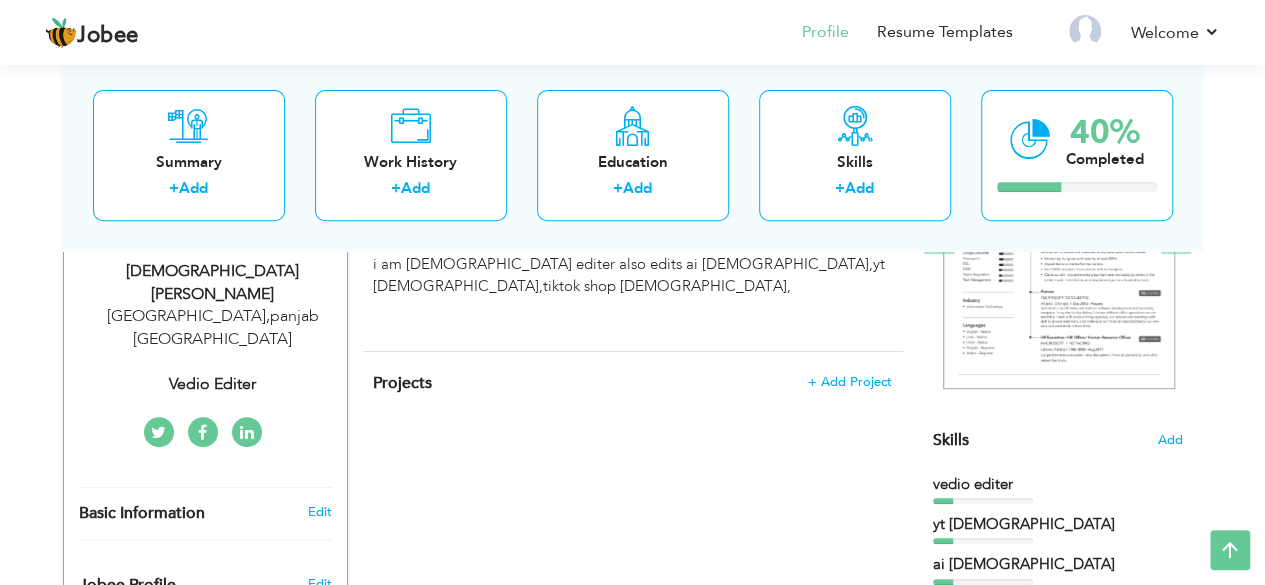 scroll, scrollTop: 0, scrollLeft: 0, axis: both 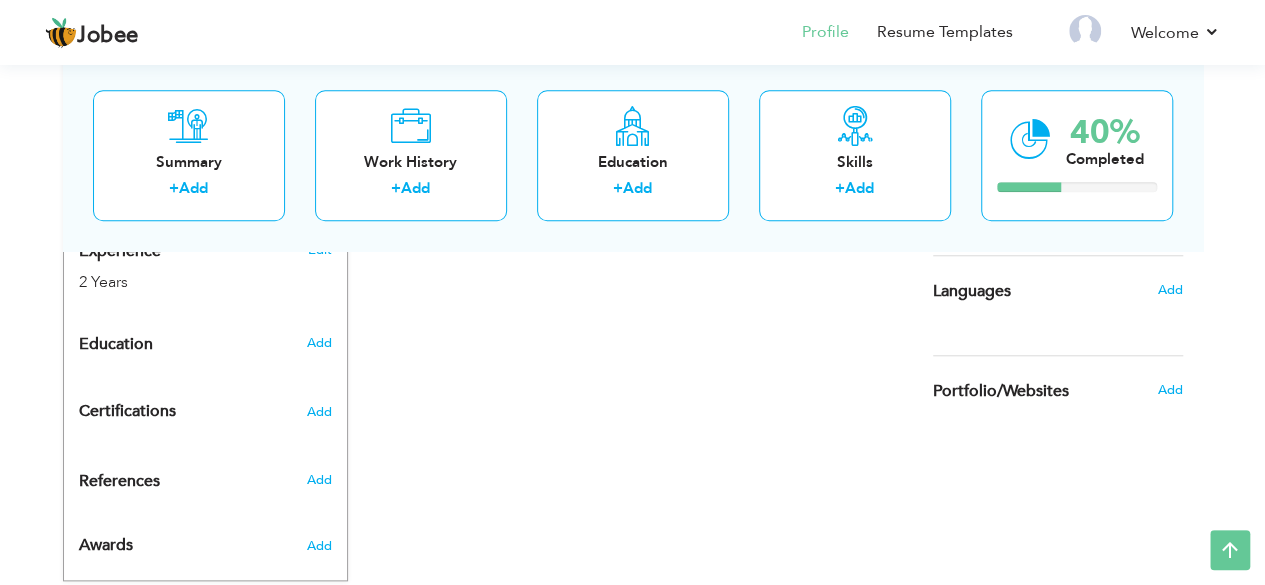 radio on "true" 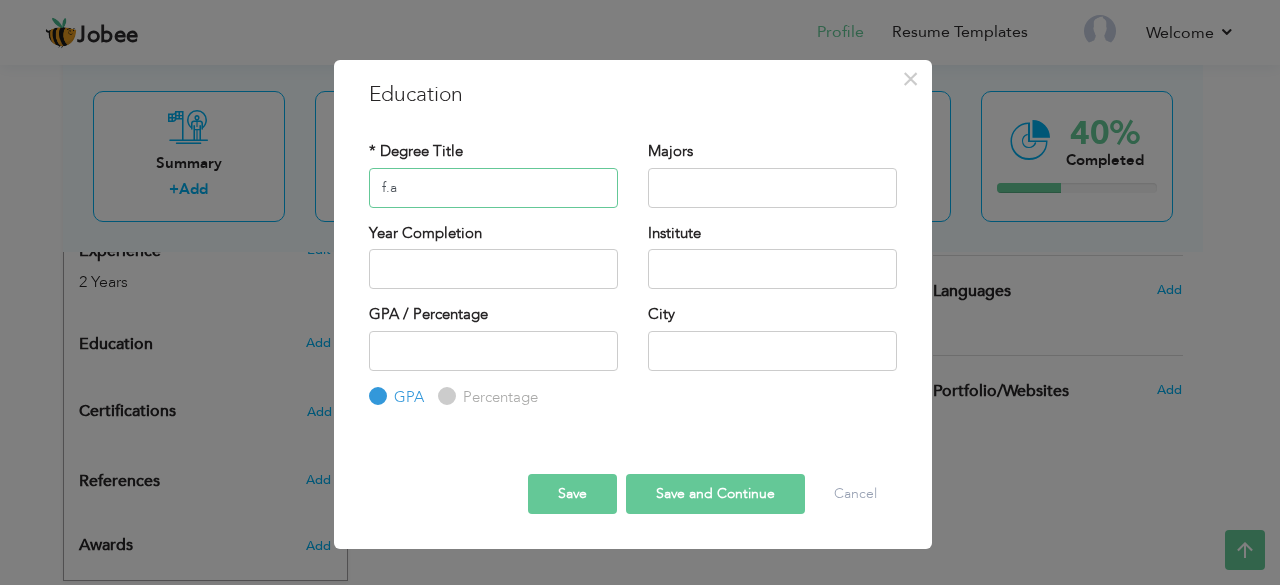 type on "f.a" 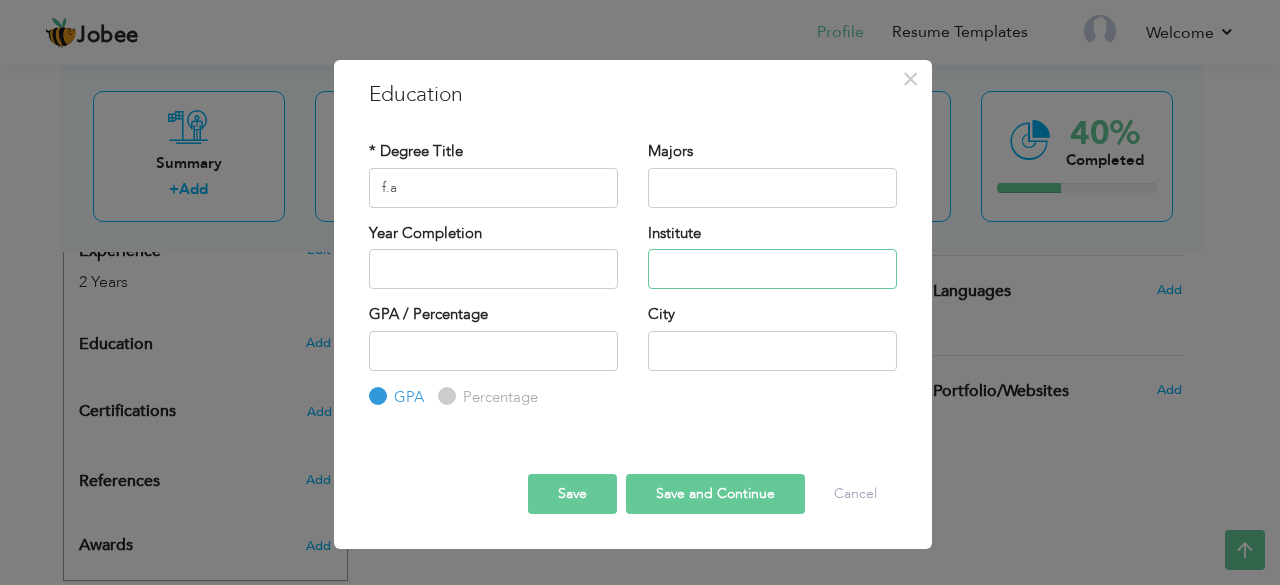 click at bounding box center (772, 269) 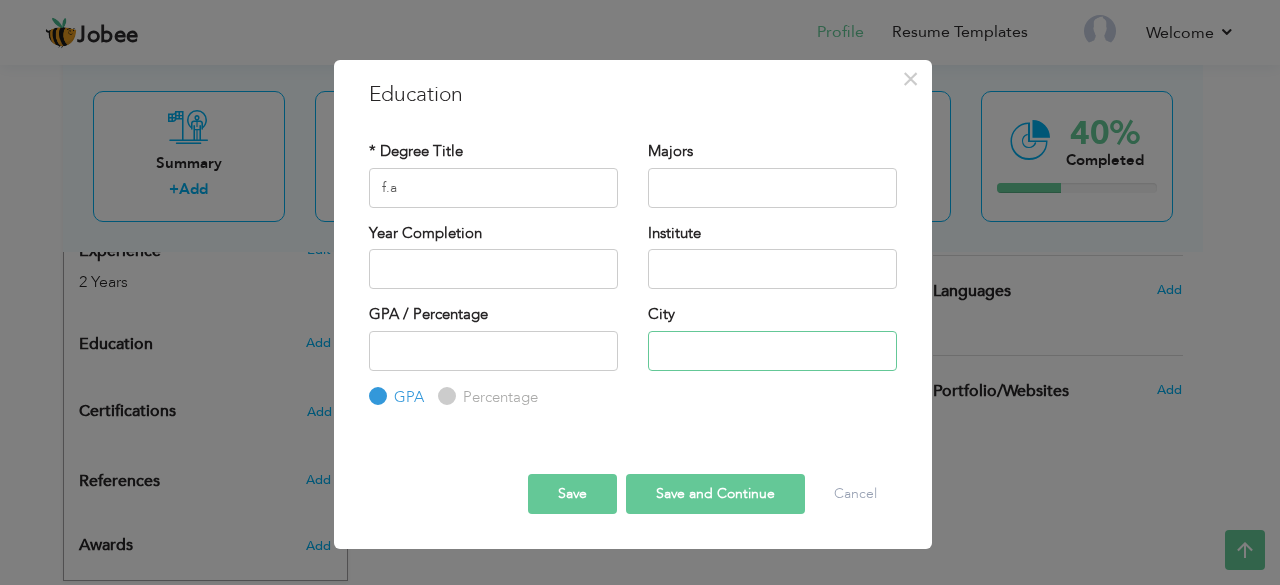 click at bounding box center (772, 351) 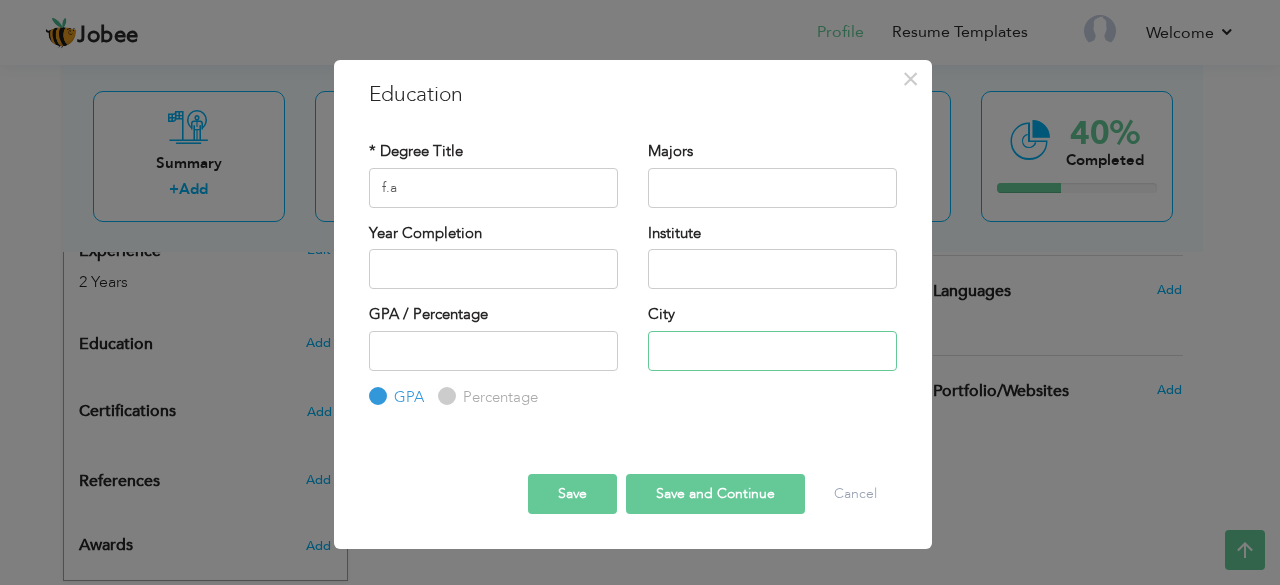 type on "[GEOGRAPHIC_DATA]" 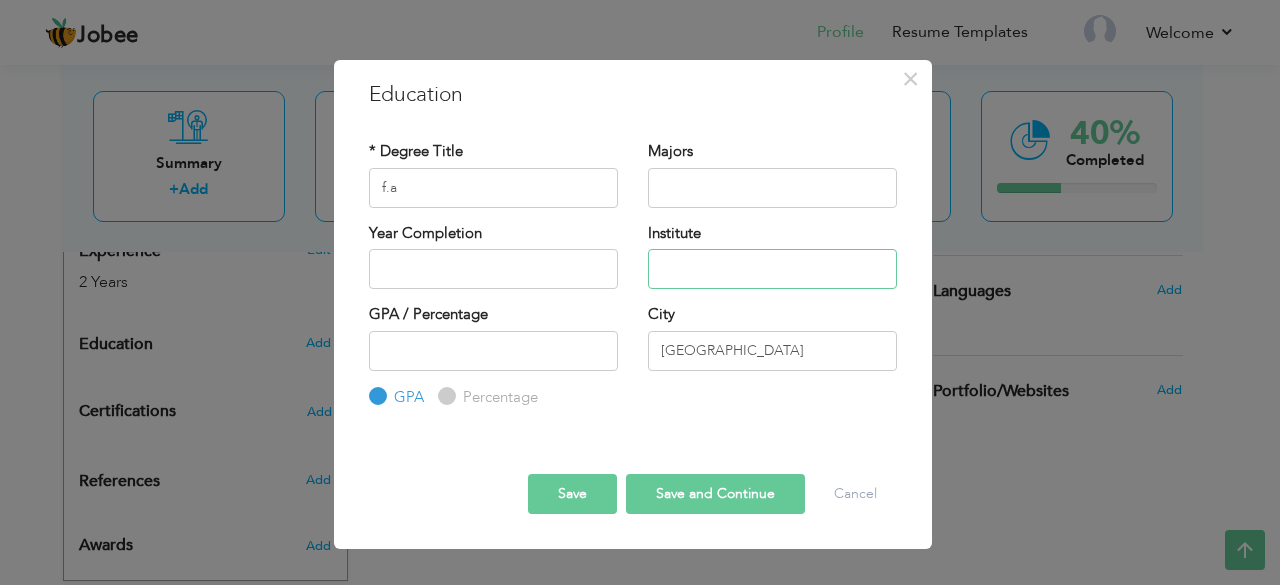 click at bounding box center [772, 269] 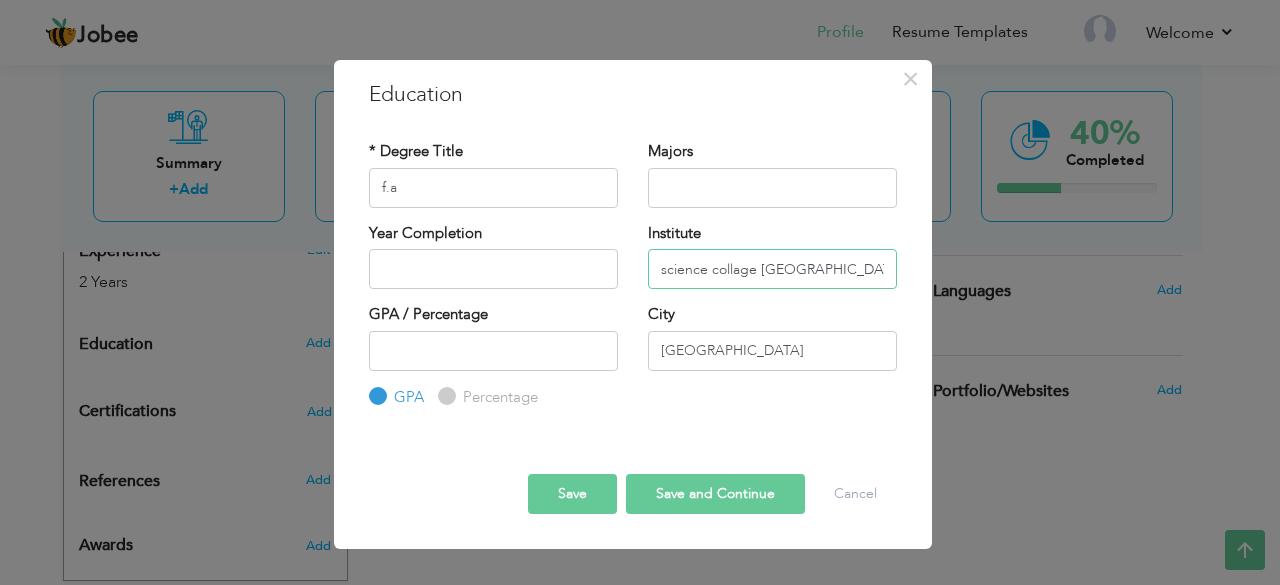 type on "science collage [GEOGRAPHIC_DATA]" 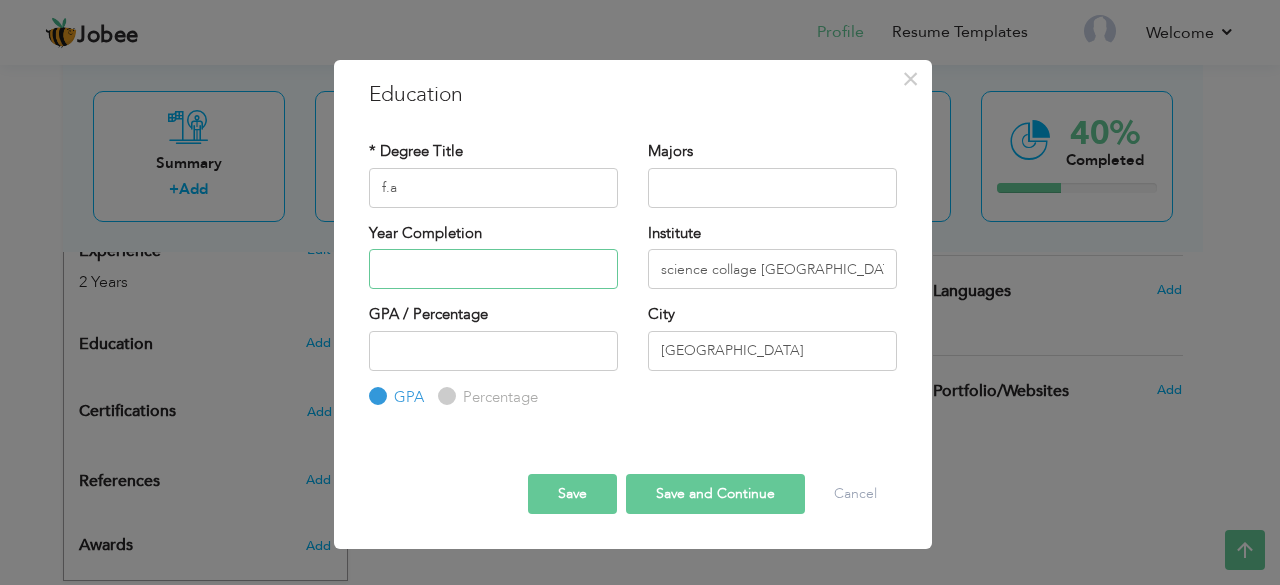 type on "2025" 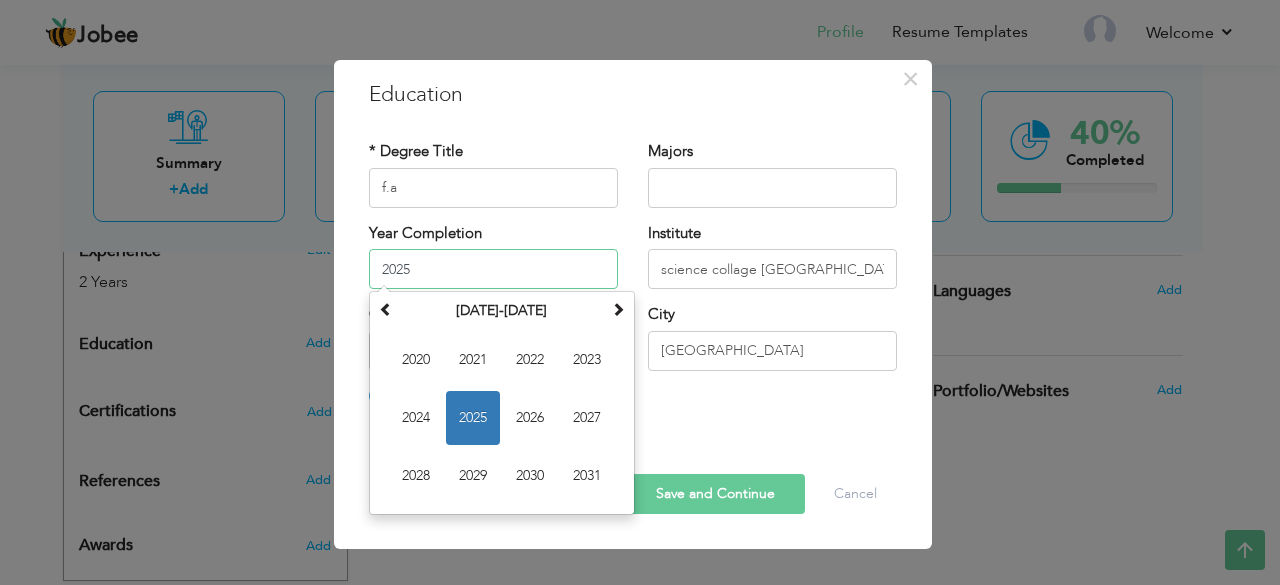 click on "2025" at bounding box center (493, 269) 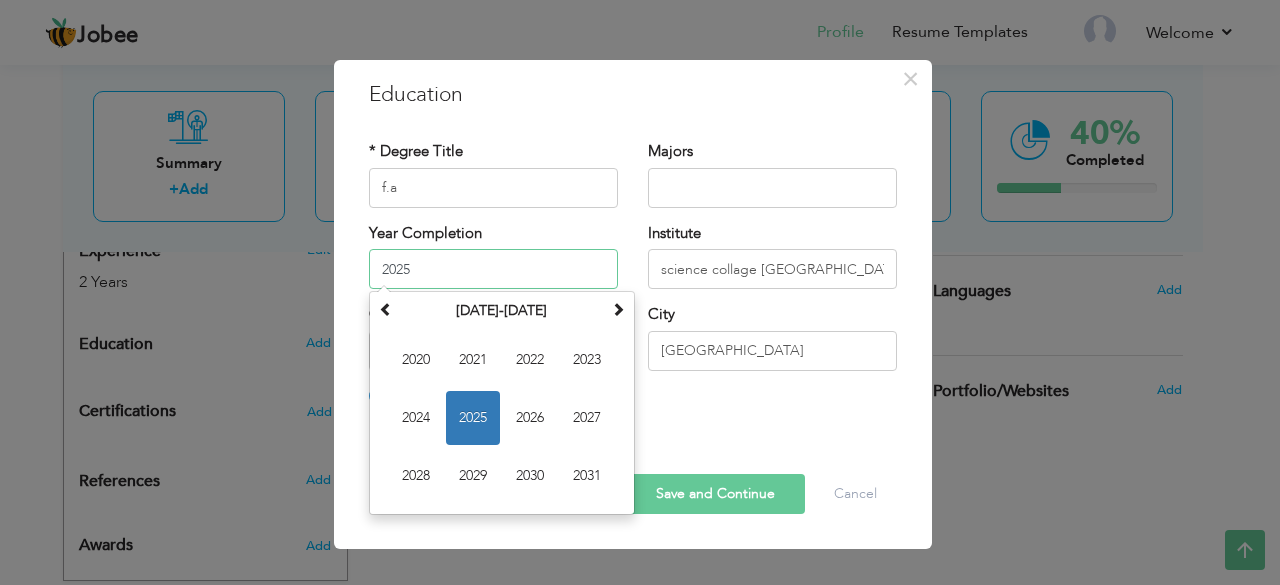 click on "2025" at bounding box center (473, 418) 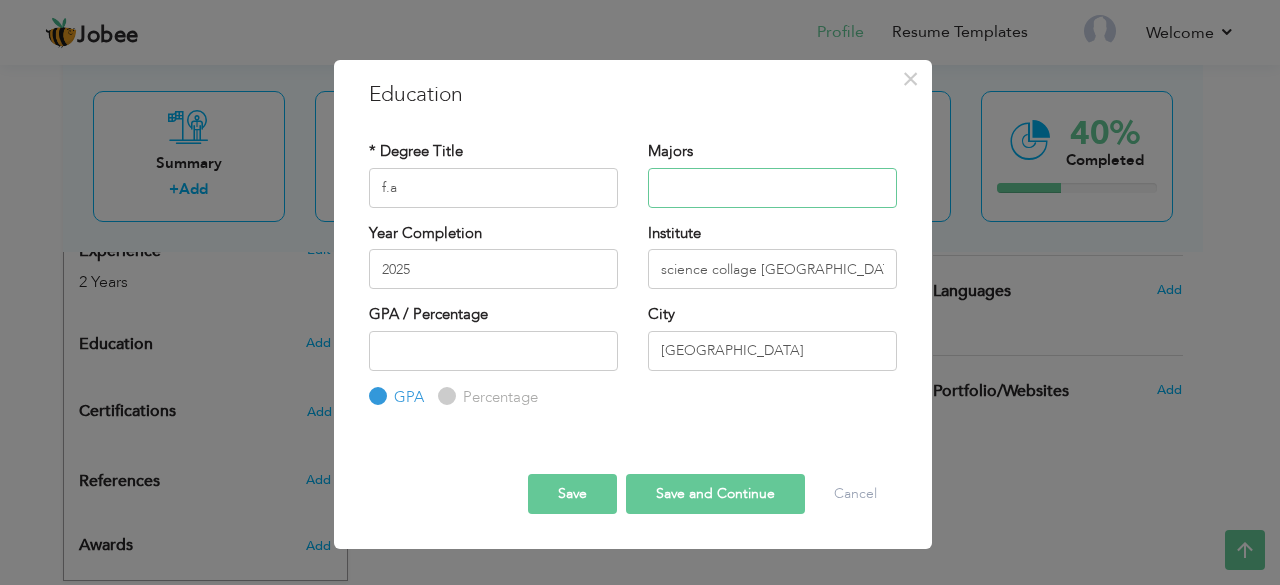 click at bounding box center (772, 188) 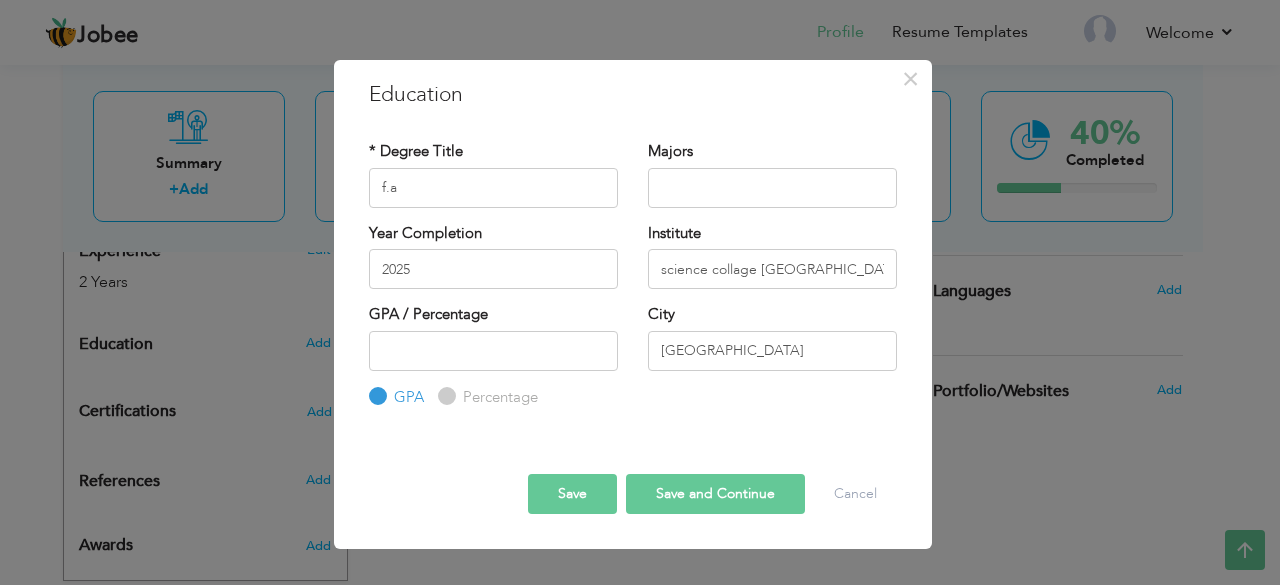 click on "Save and Continue" at bounding box center [715, 494] 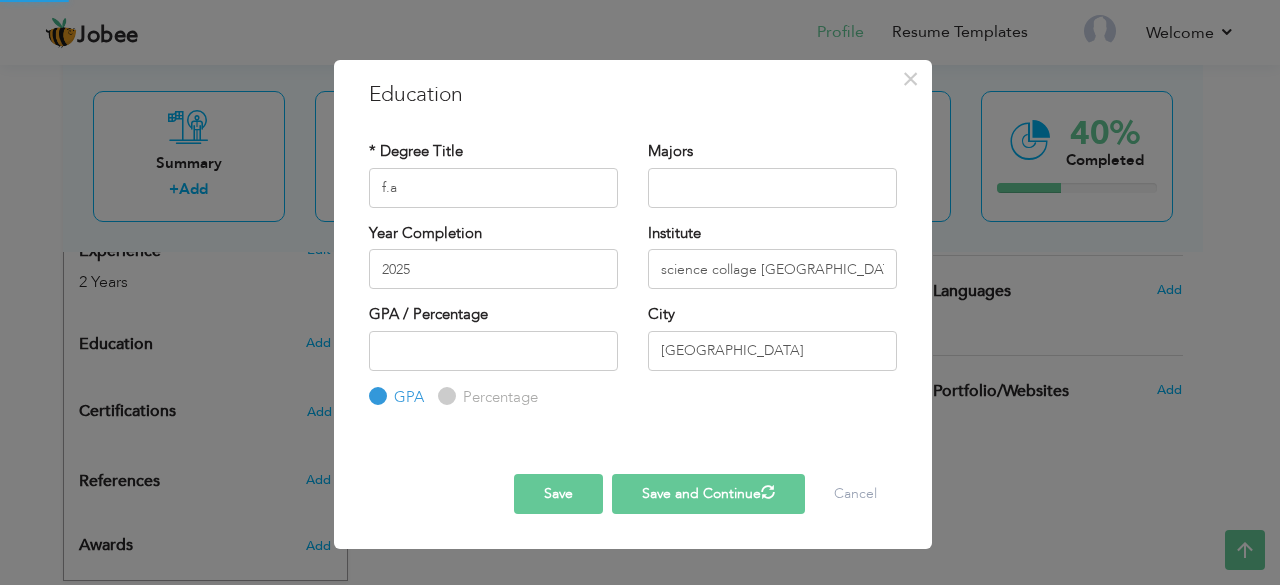 type 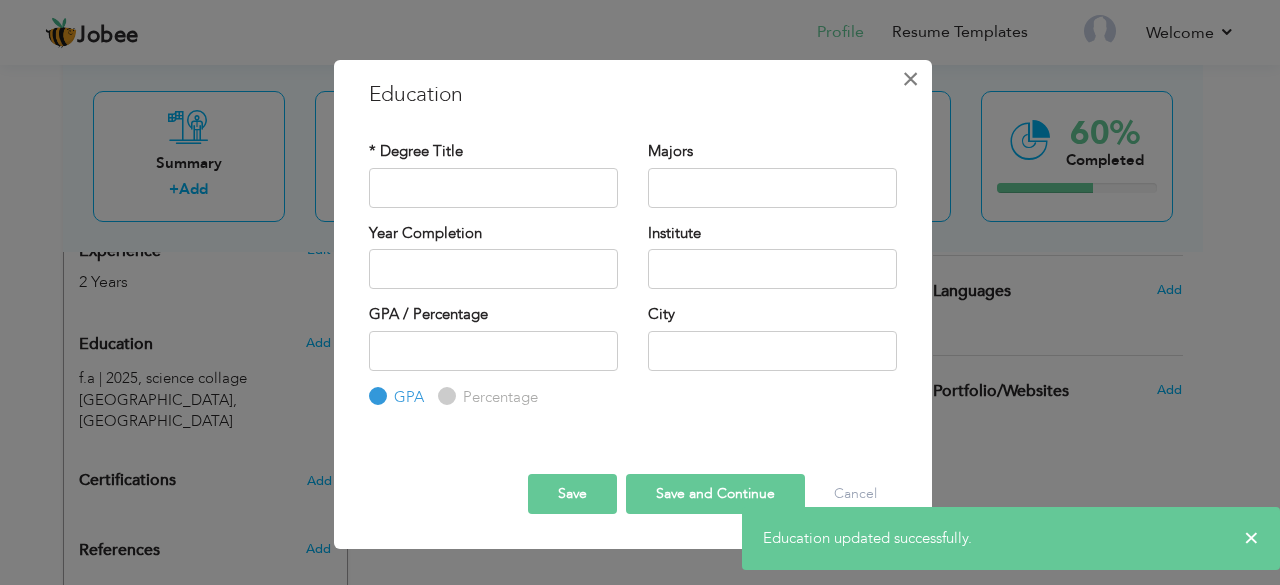 click on "×" at bounding box center [910, 79] 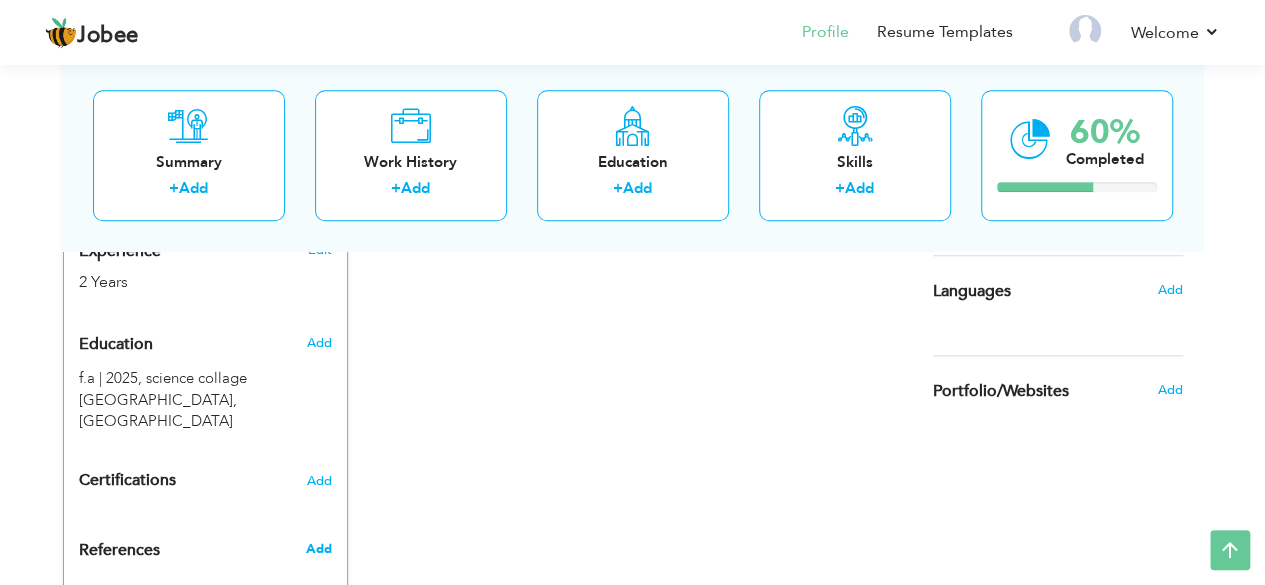 click on "Add" at bounding box center [318, 549] 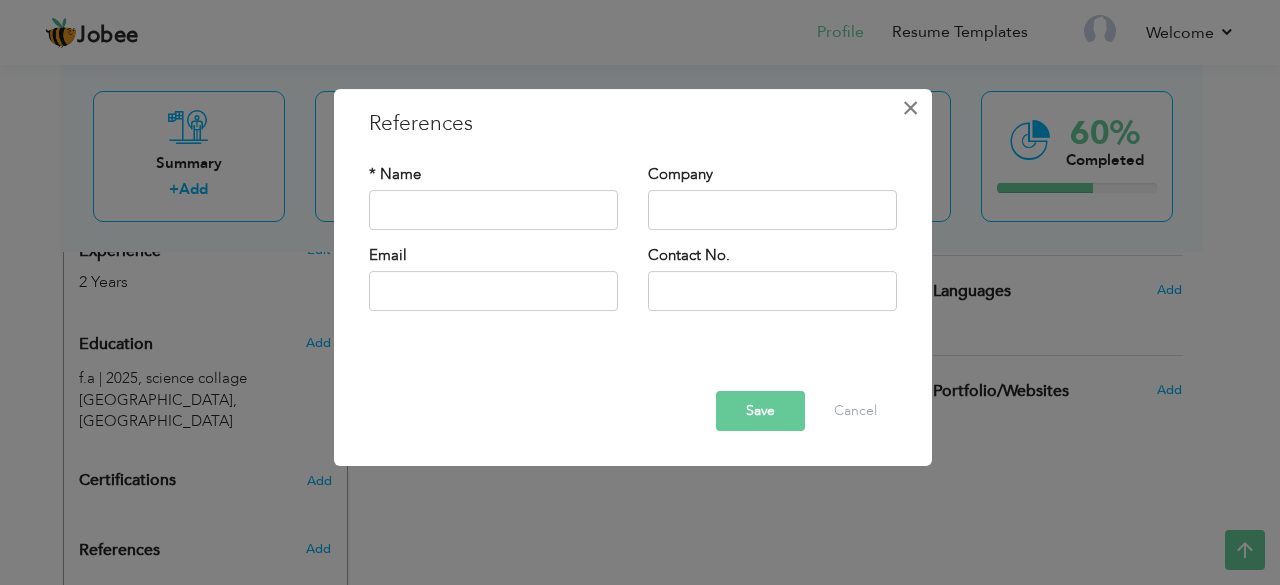 click on "×" at bounding box center (910, 108) 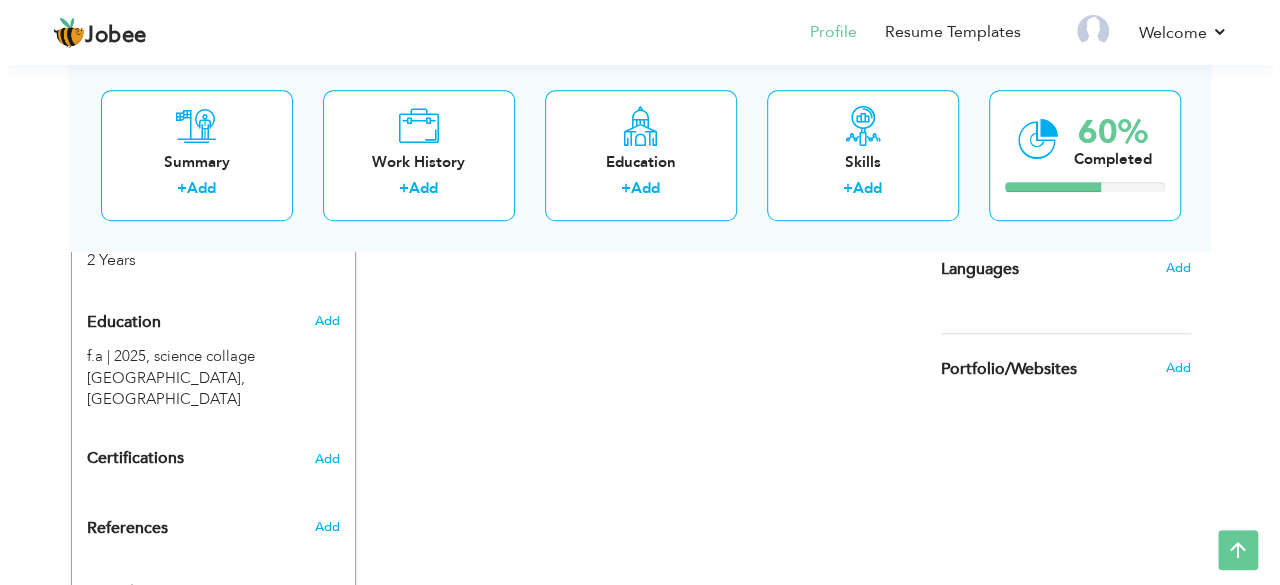 scroll, scrollTop: 819, scrollLeft: 0, axis: vertical 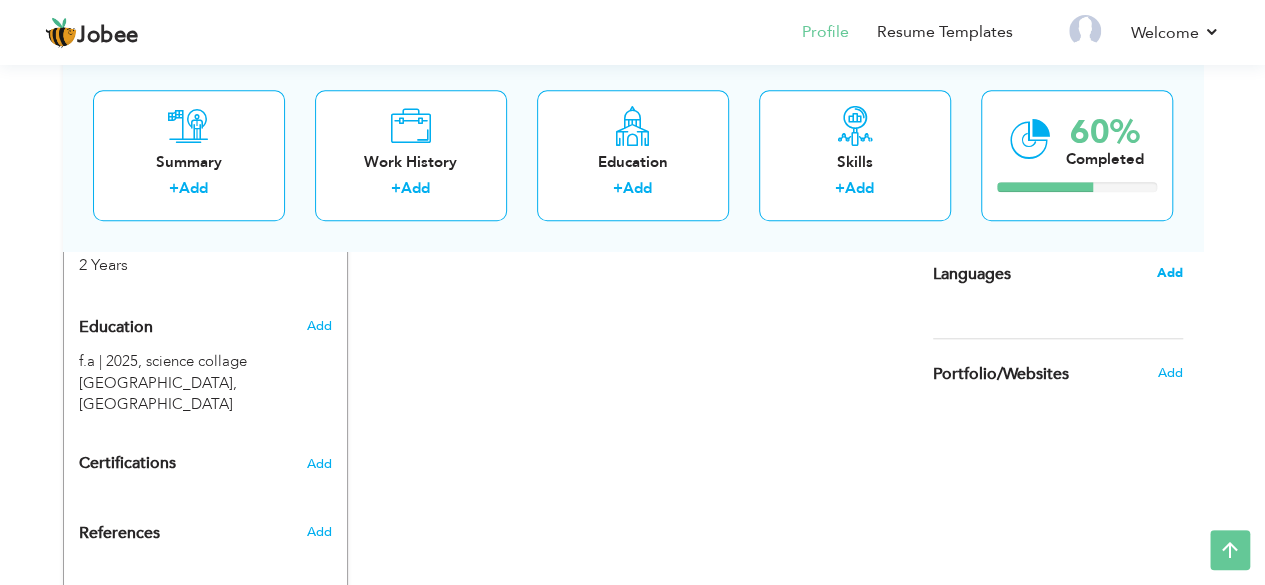 click on "Add" at bounding box center (1169, 273) 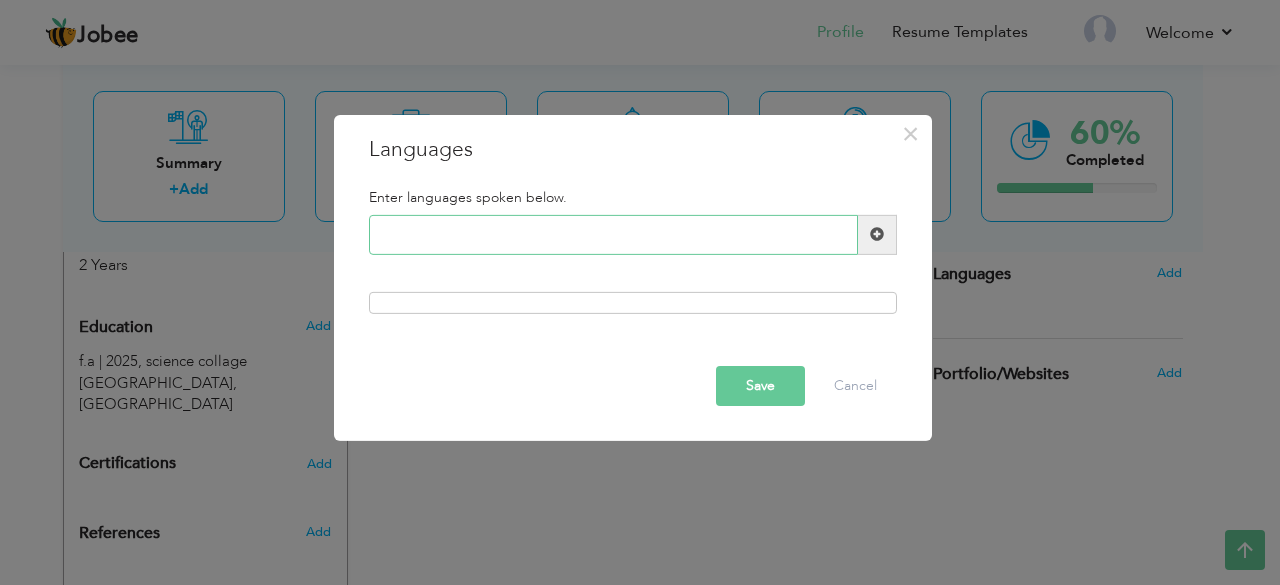 click at bounding box center [613, 235] 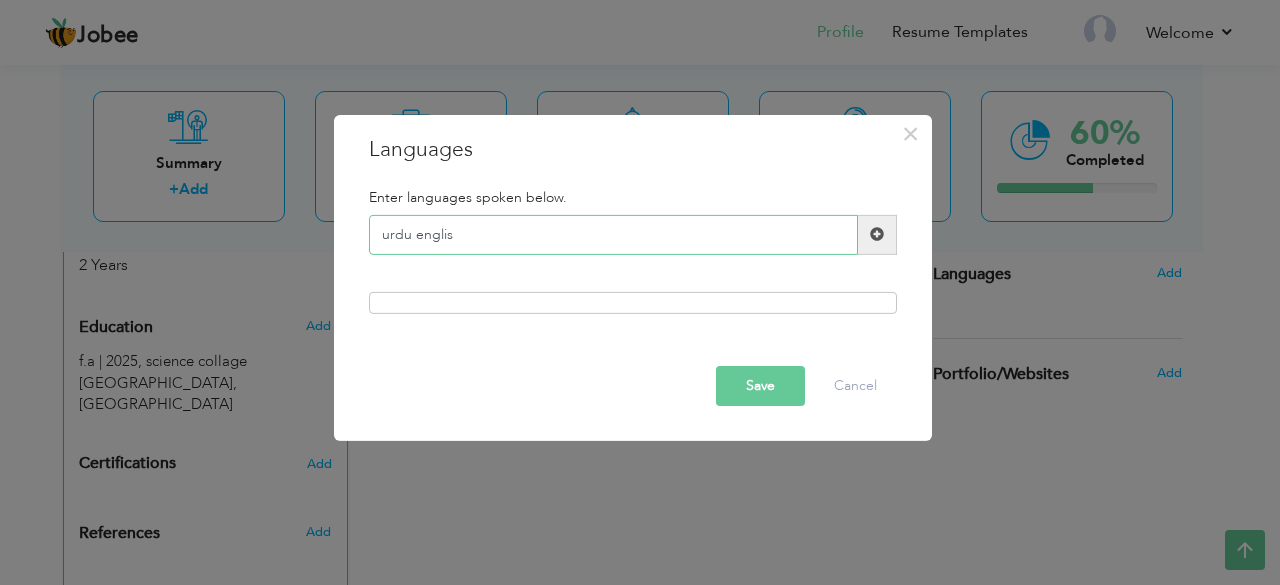 type on "urdu english" 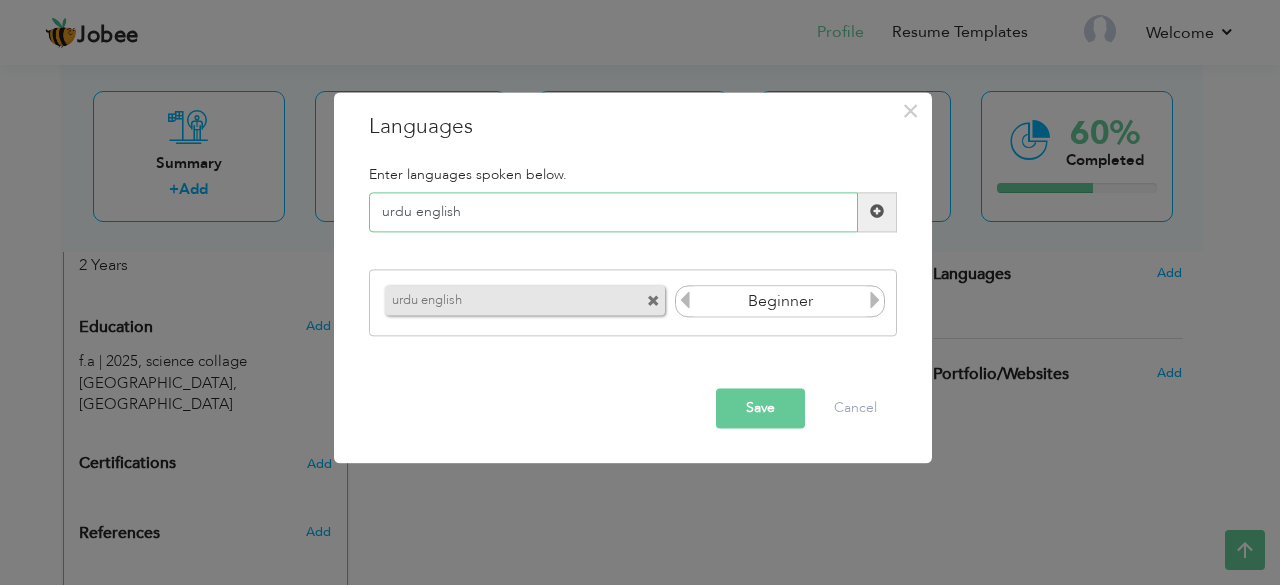 type 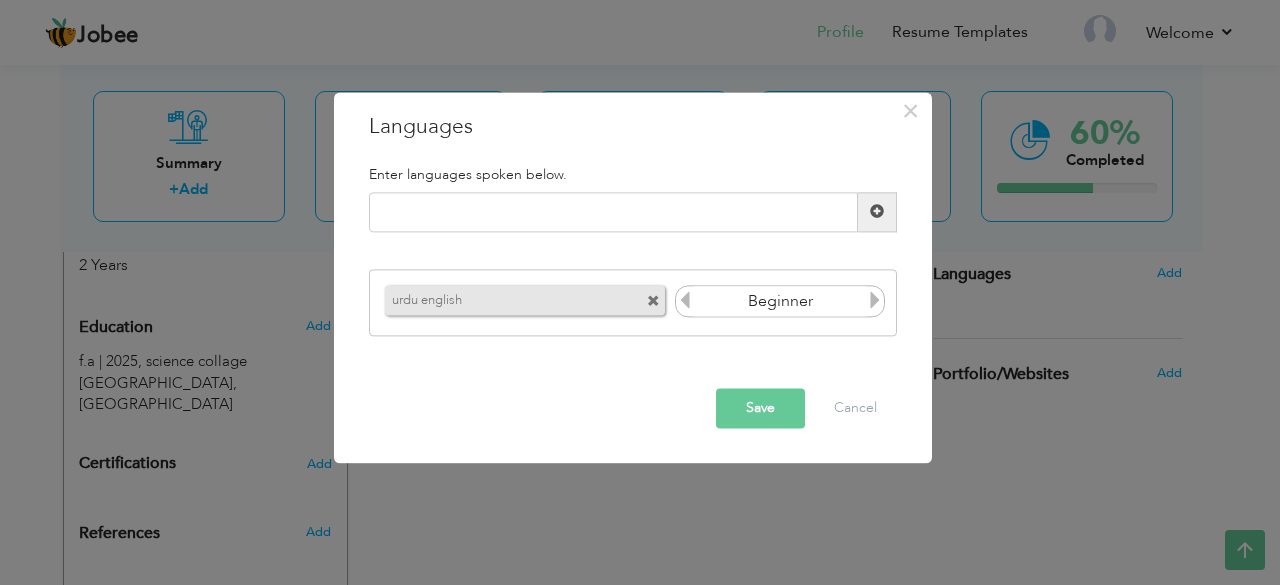 click on "Save" at bounding box center [760, 408] 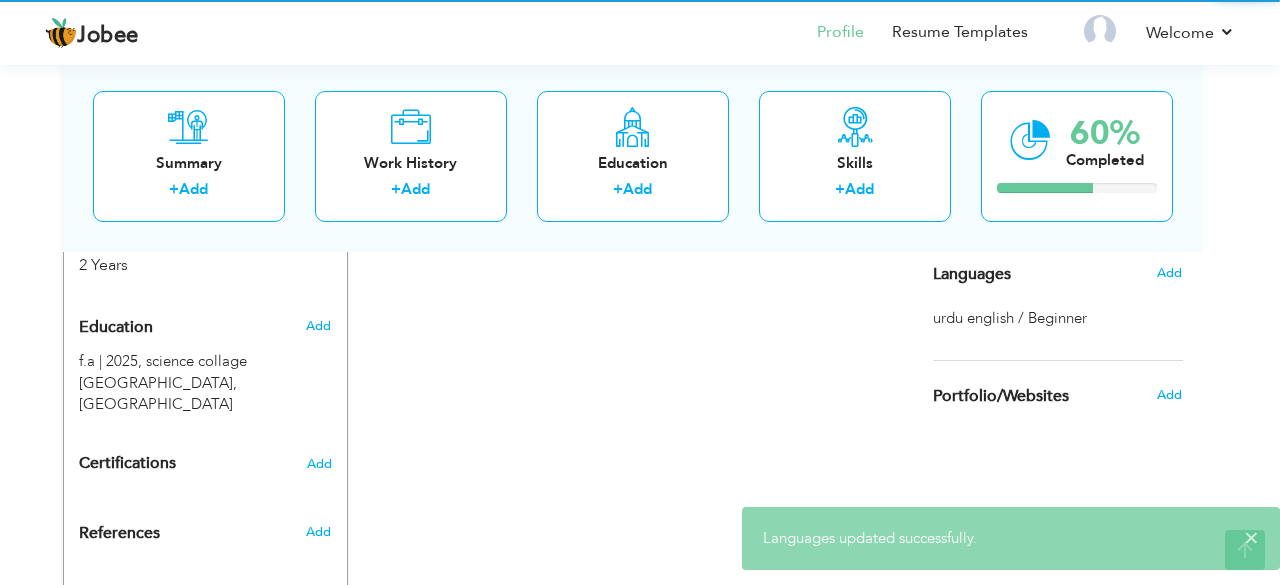 click on "Change
Remove
[PERSON_NAME]
[GEOGRAPHIC_DATA] ,  panjab [GEOGRAPHIC_DATA]
vedio editer ×" at bounding box center (633, 95) 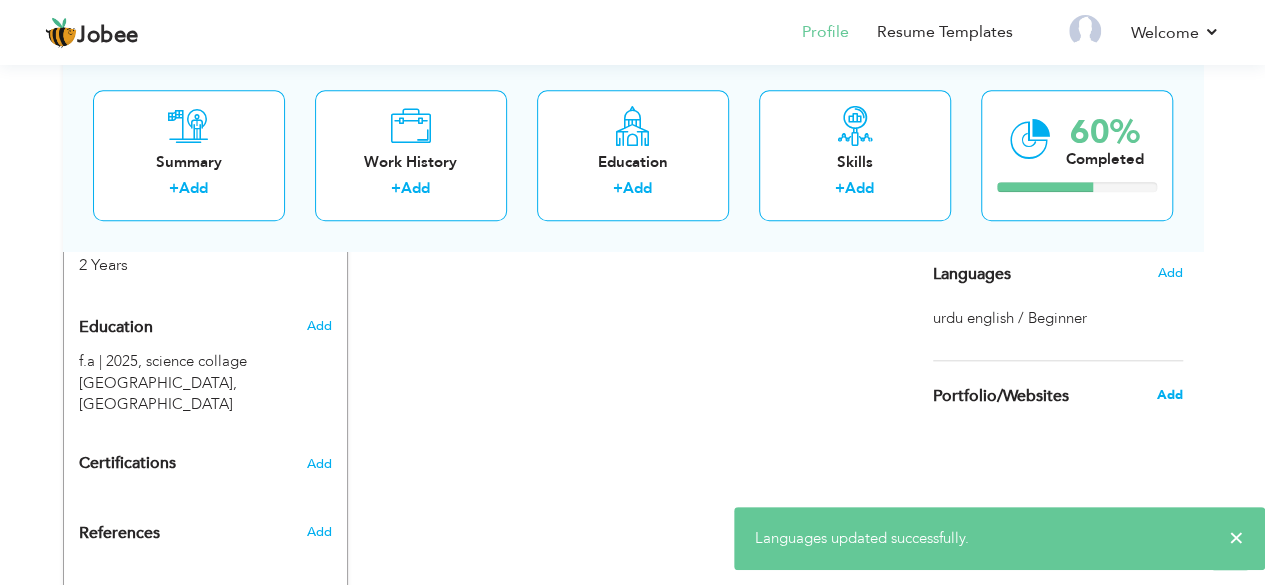 click on "Add" at bounding box center (1169, 395) 